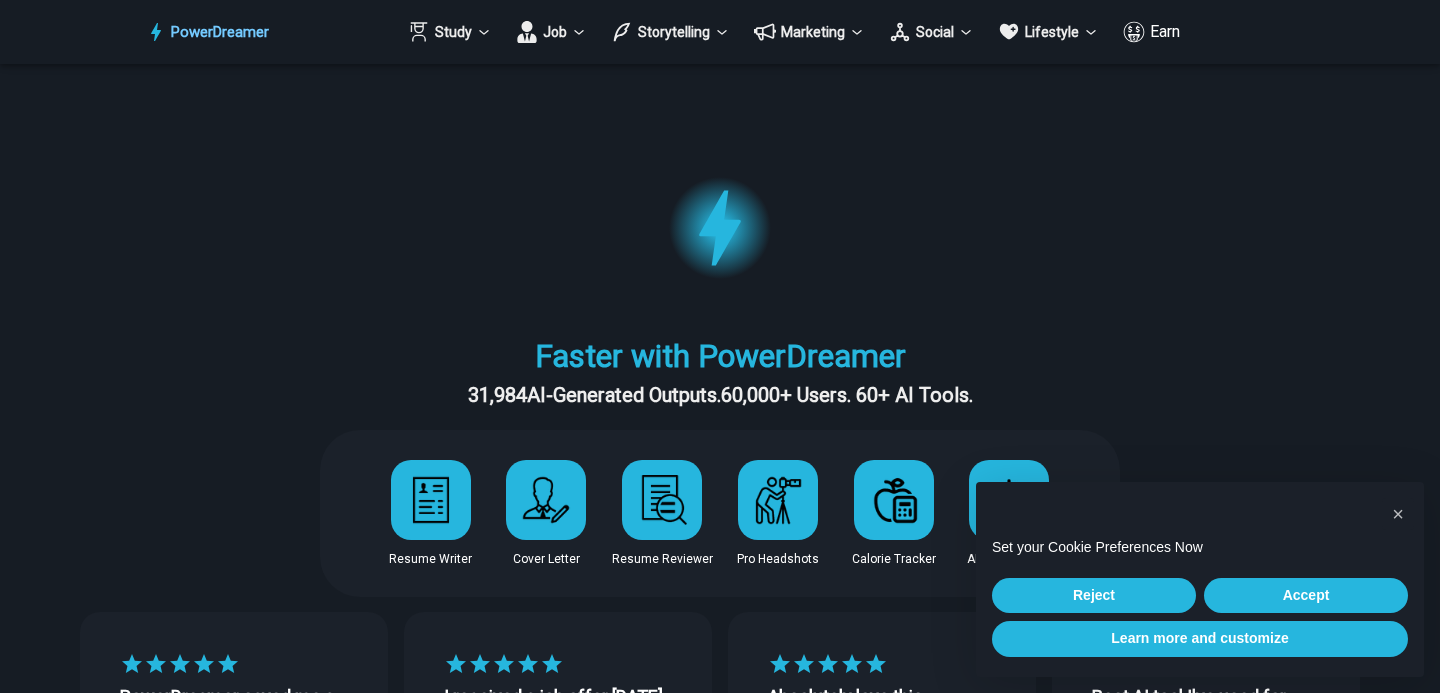 scroll, scrollTop: 0, scrollLeft: 0, axis: both 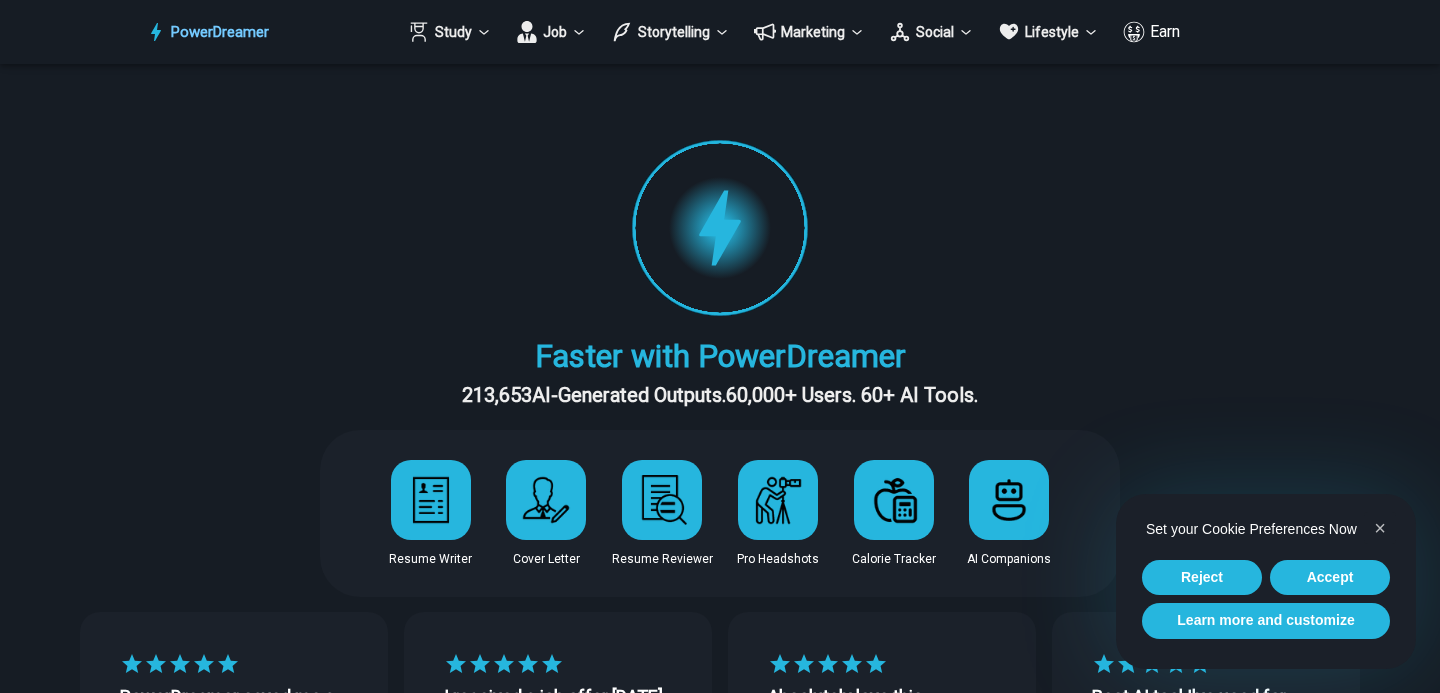 click at bounding box center [431, 500] 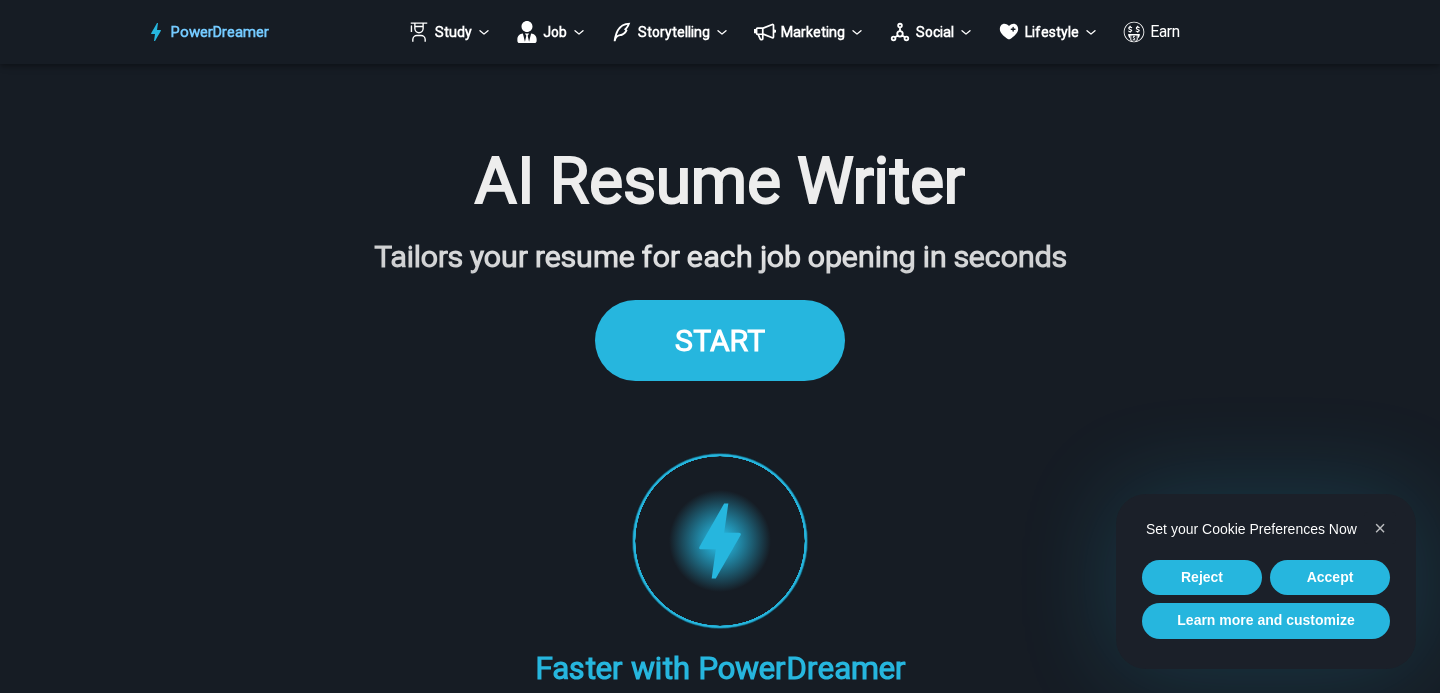 click on "START" at bounding box center [720, 340] 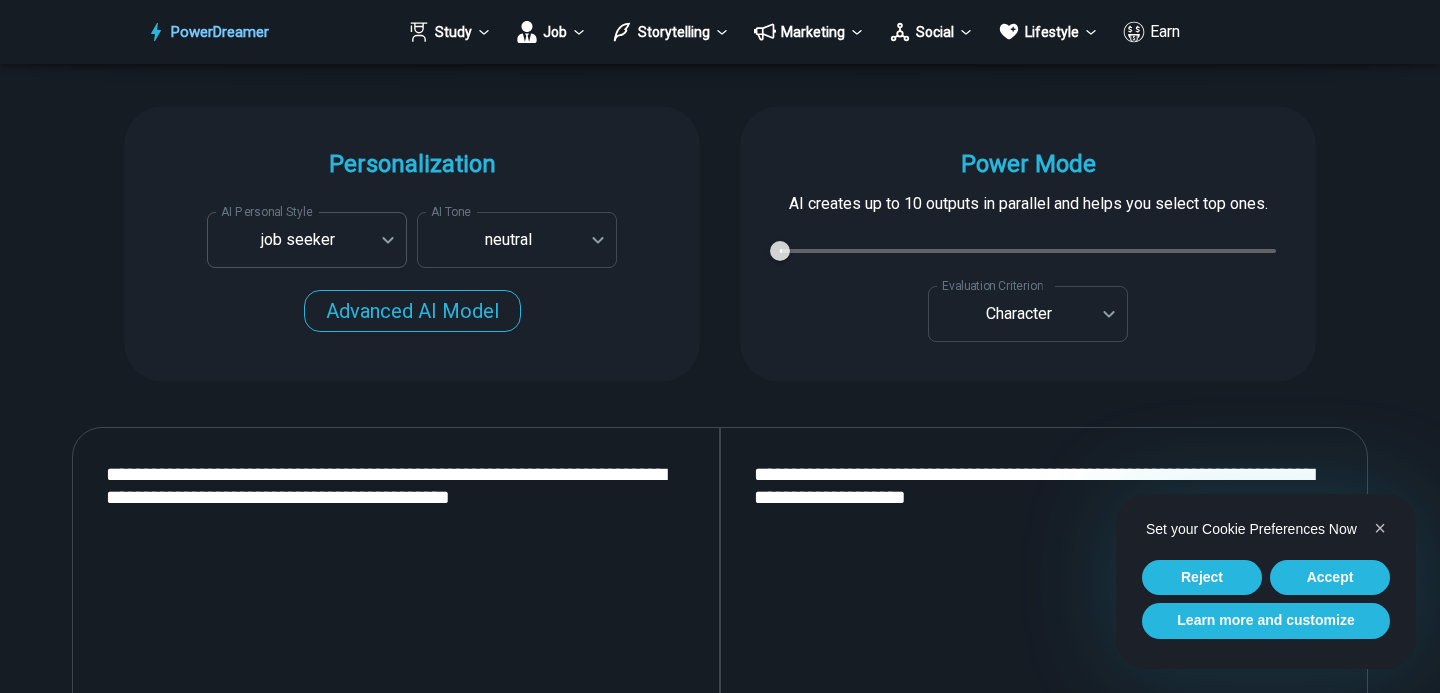 click on "PowerDreamer Study Job Storytelling Marketing Social Lifestyle Earn AI Resume Writer Tailors your resume for each job opening in seconds START Faster with PowerDreamer 213,653  AI-Generated Outputs.  60,000+ Users. 60+ AI Tools. PowerDreamer saved me a ton of stress and even more time. Highly recommend. Bailey Vogt is a writer and producer with experience at Morning Rush, Arizona PBS, Metro Weekly and The Washington Times I received a job offer today that your awesome website helped me get. Thank you! I will be singing your praises. Matt S. signed up to PowerDreamer November 30th 2023 and received his job offer February 1st 2024 Absolutely love this program!! I'm usually hesitant to pay for anything without being able to try it for free first. However, I was desperate to get resume writing help and this program far exceeded my expectations! I have been telling anyone I know looking for a job to try it. Maura Duffy Tyler D., Product Manager in E-Commerce Kyle Kimball Alix Harvey Jess B. Personalization AI Tone" at bounding box center (720, 2830) 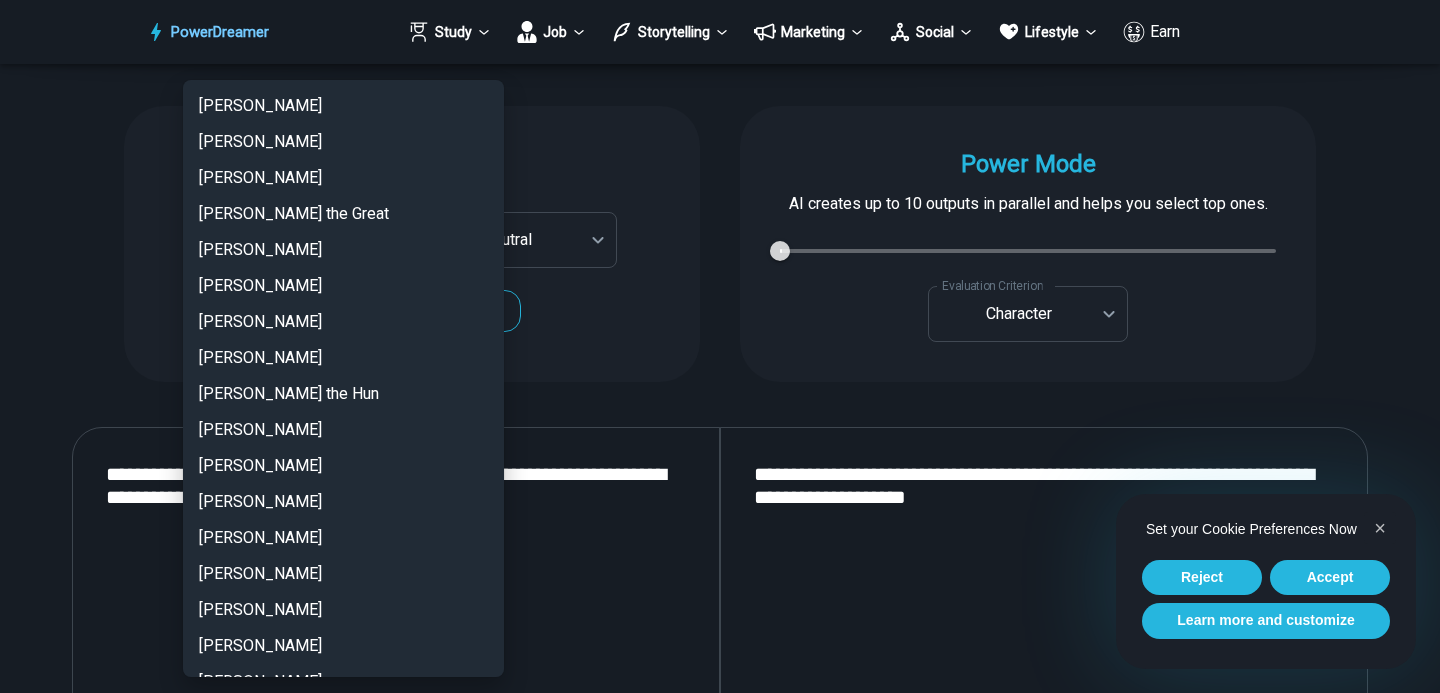 scroll, scrollTop: 4371, scrollLeft: 0, axis: vertical 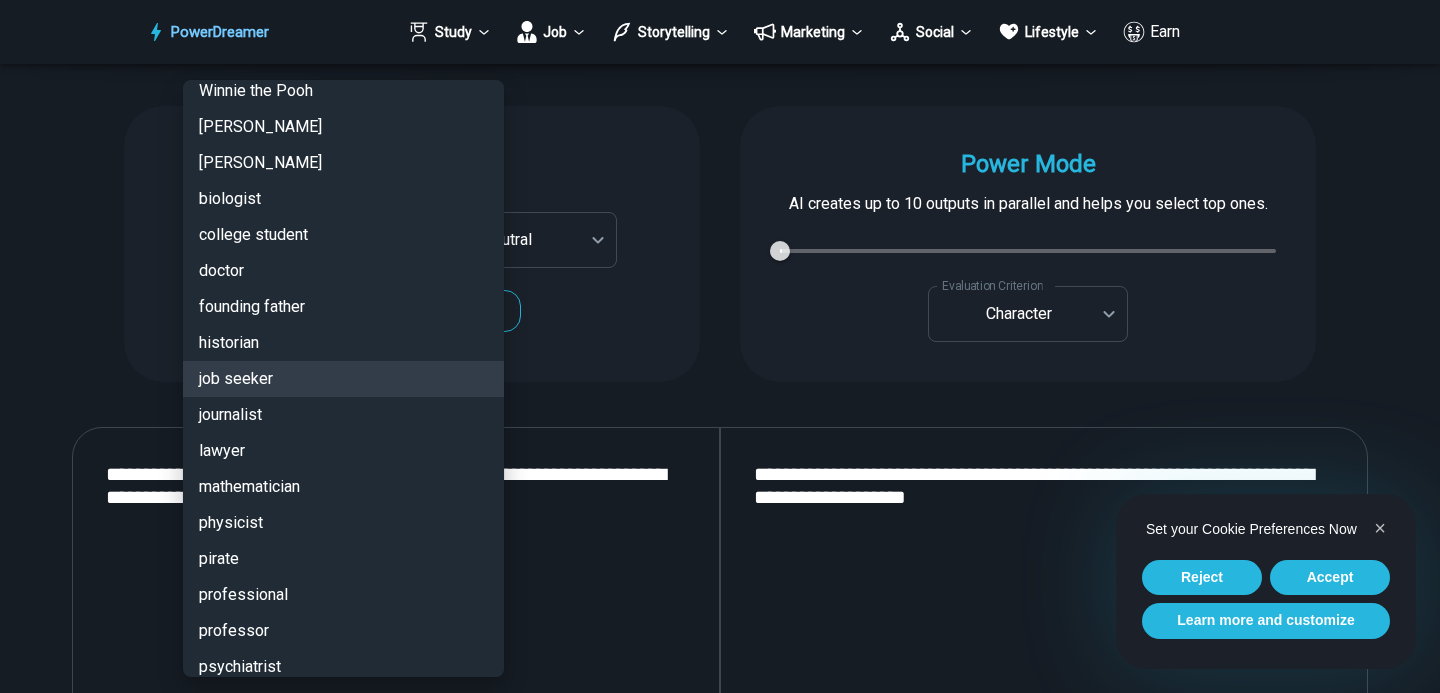 click at bounding box center (720, 346) 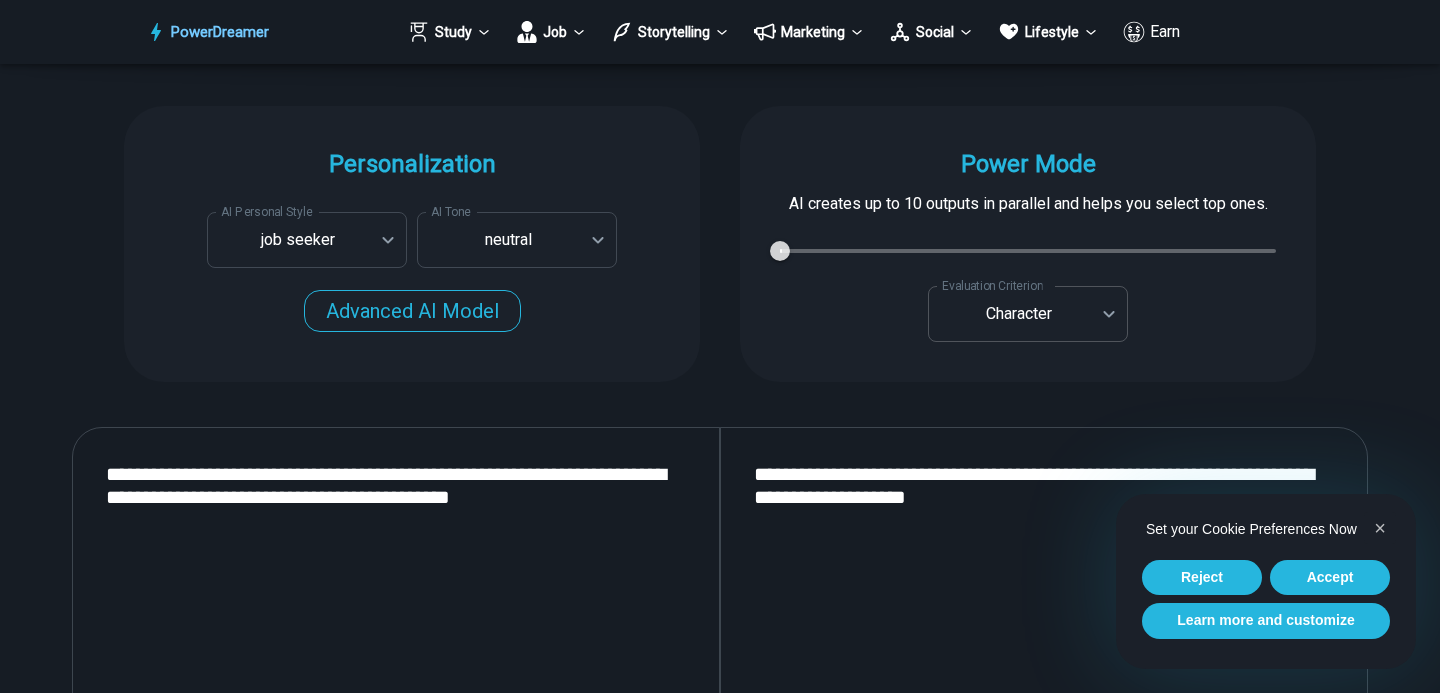 click on "PowerDreamer Study Job Storytelling Marketing Social Lifestyle Earn AI Resume Writer Tailors your resume for each job opening in seconds START Faster with PowerDreamer 213,653  AI-Generated Outputs.  60,000+ Users. 60+ AI Tools. PowerDreamer saved me a ton of stress and even more time. Highly recommend. Bailey Vogt is a writer and producer with experience at Morning Rush, Arizona PBS, Metro Weekly and The Washington Times I received a job offer today that your awesome website helped me get. Thank you! I will be singing your praises. Matt S. signed up to PowerDreamer November 30th 2023 and received his job offer February 1st 2024 Absolutely love this program!! I'm usually hesitant to pay for anything without being able to try it for free first. However, I was desperate to get resume writing help and this program far exceeded my expectations! I have been telling anyone I know looking for a job to try it. Maura Duffy Tyler D., Product Manager in E-Commerce Kyle Kimball Alix Harvey Jess B. Personalization AI Tone" at bounding box center [720, 2830] 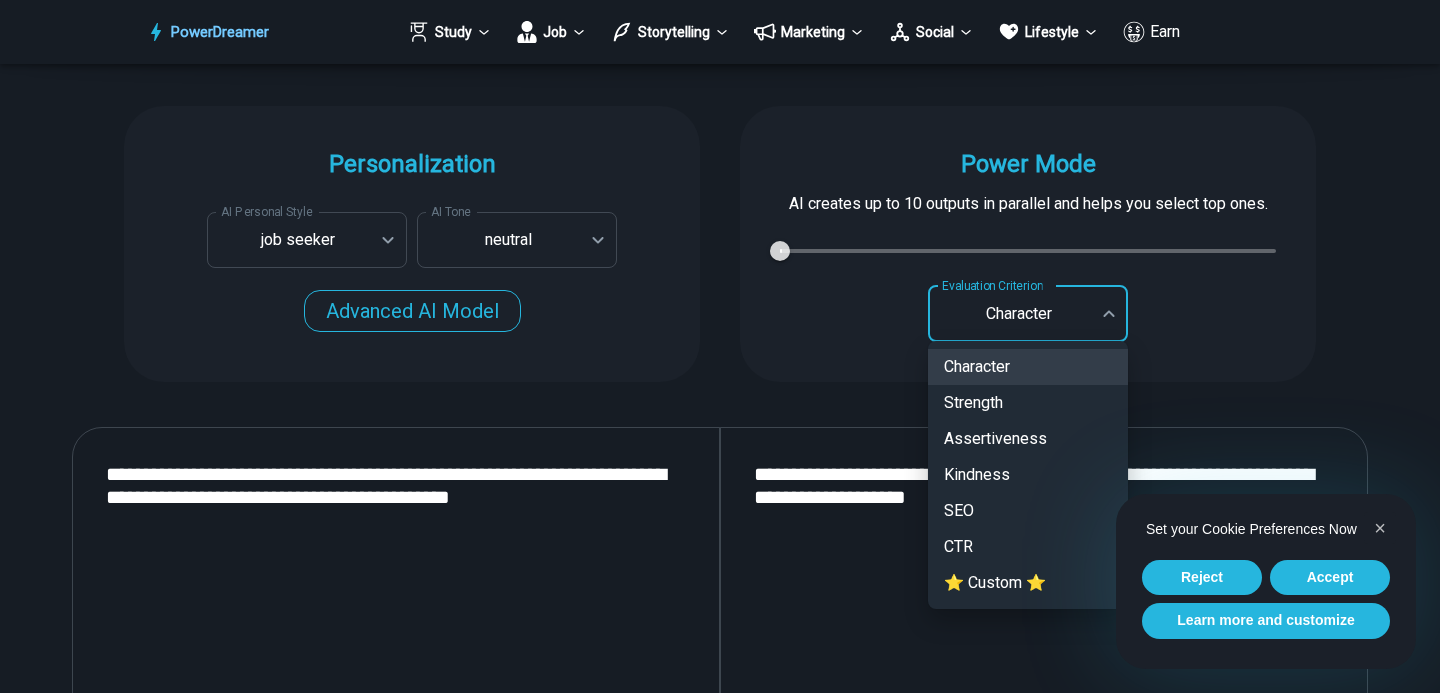 click at bounding box center (720, 346) 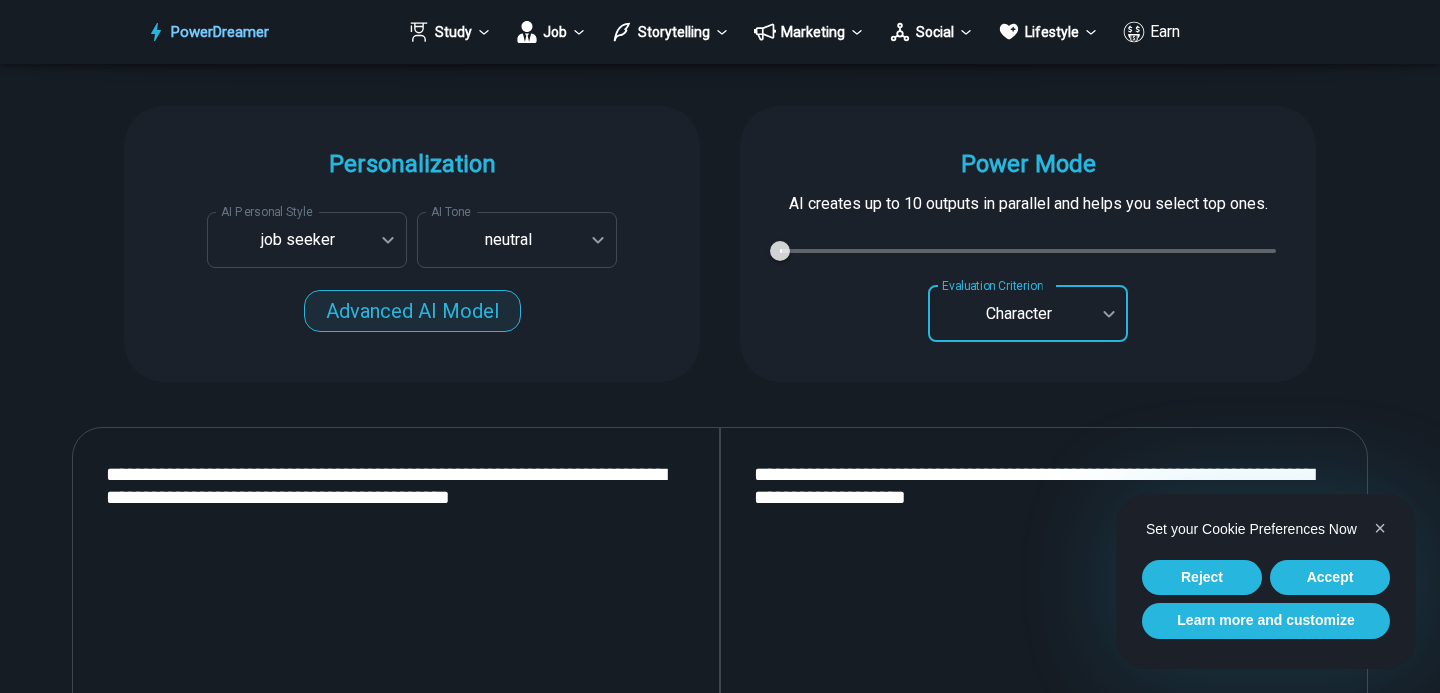 click on "Advanced AI Model" at bounding box center (412, 311) 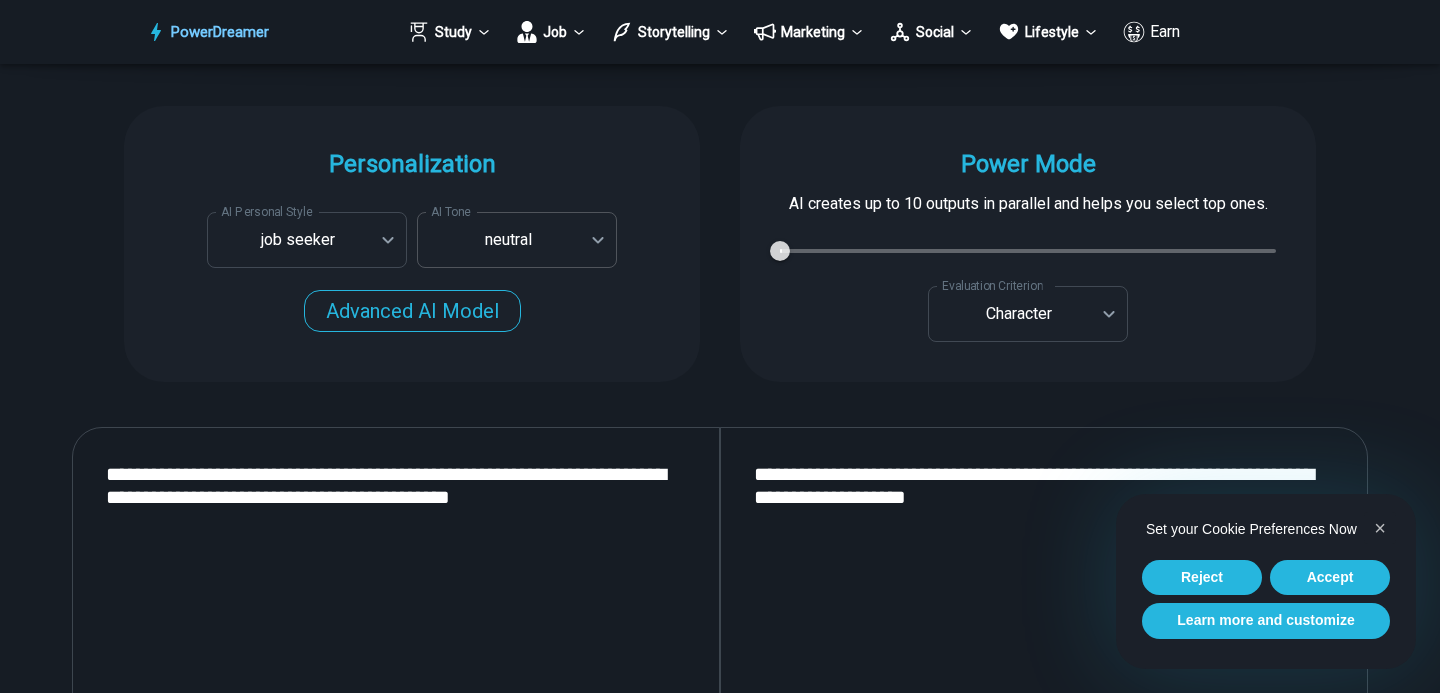 click on "PowerDreamer Study Job Storytelling Marketing Social Lifestyle Earn AI Resume Writer Tailors your resume for each job opening in seconds START Faster with PowerDreamer 213,653  AI-Generated Outputs.  60,000+ Users. 60+ AI Tools. PowerDreamer saved me a ton of stress and even more time. Highly recommend. Bailey Vogt is a writer and producer with experience at Morning Rush, Arizona PBS, Metro Weekly and The Washington Times I received a job offer today that your awesome website helped me get. Thank you! I will be singing your praises. Matt S. signed up to PowerDreamer November 30th 2023 and received his job offer February 1st 2024 Absolutely love this program!! I'm usually hesitant to pay for anything without being able to try it for free first. However, I was desperate to get resume writing help and this program far exceeded my expectations! I have been telling anyone I know looking for a job to try it. Maura Duffy Tyler D., Product Manager in E-Commerce Kyle Kimball Alix Harvey Jess B. Personalization AI Tone" at bounding box center [720, 2830] 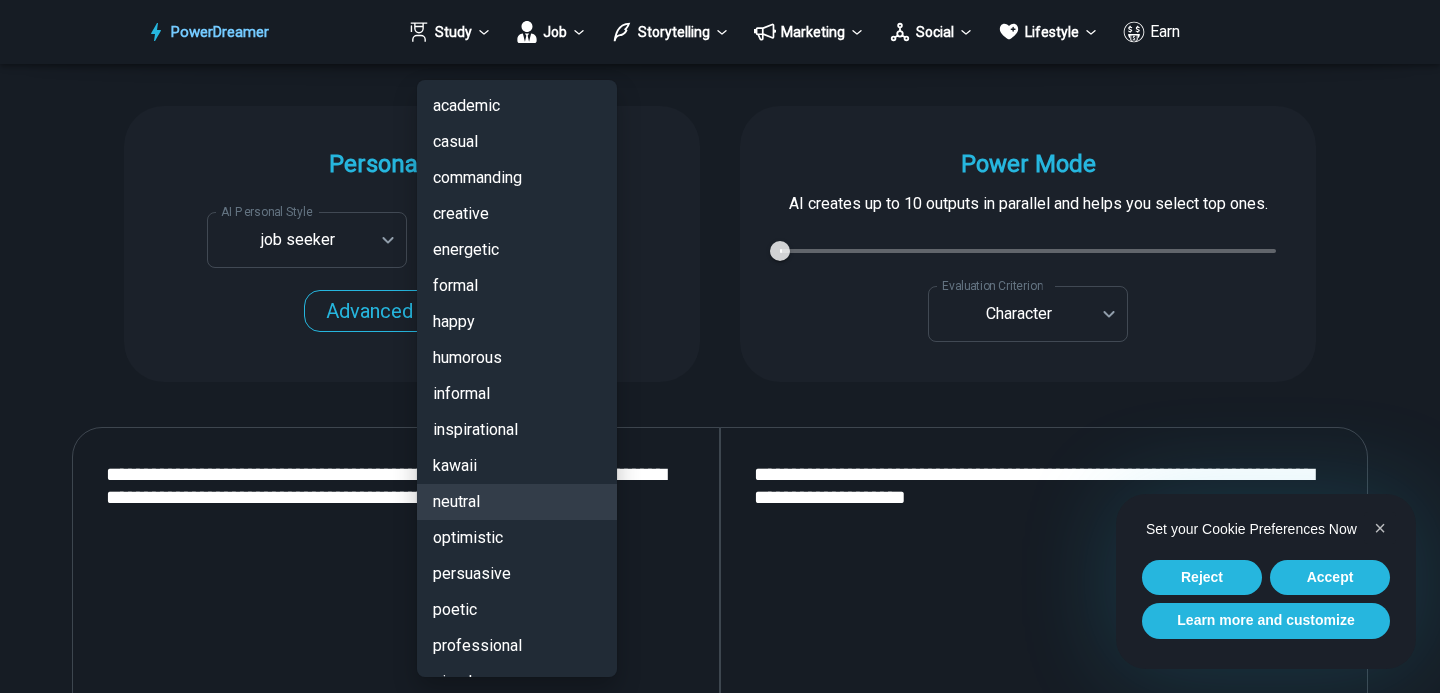 click on "energetic" at bounding box center (517, 250) 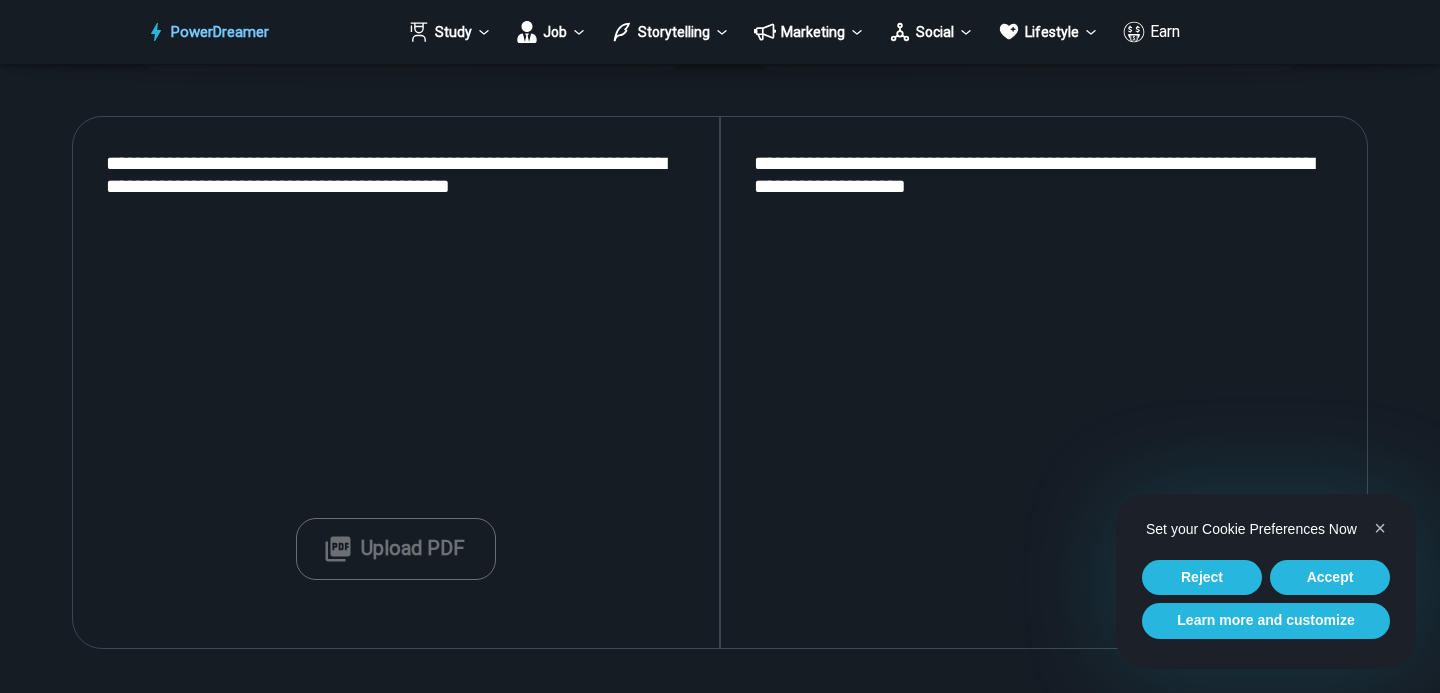 scroll, scrollTop: 2239, scrollLeft: 0, axis: vertical 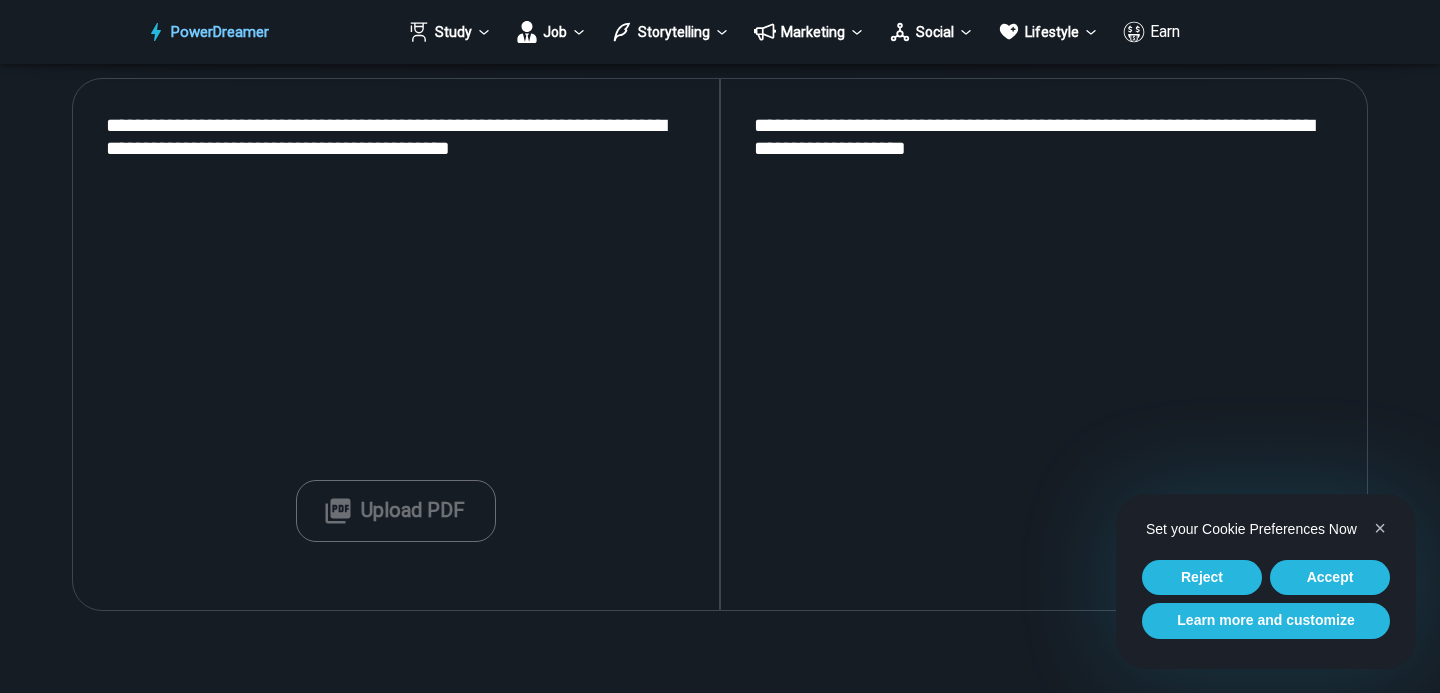 click on "**********" at bounding box center [396, 344] 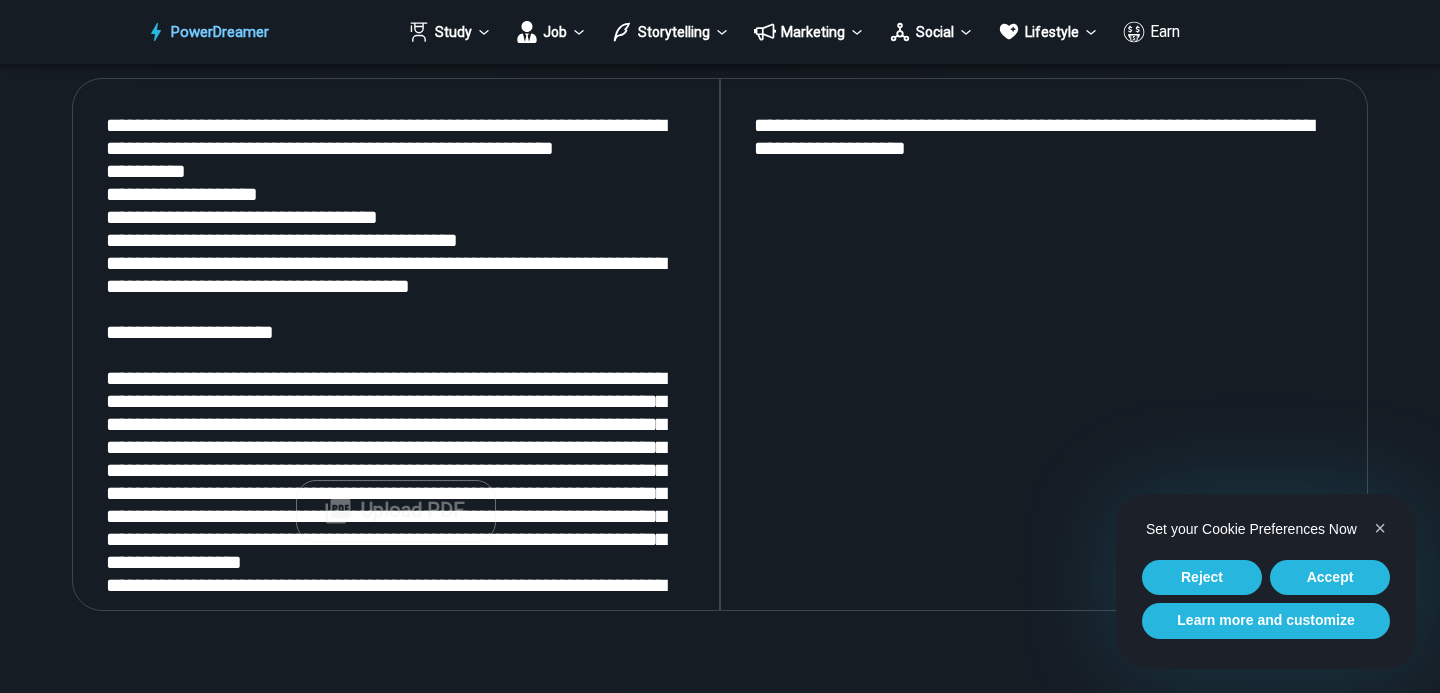 scroll, scrollTop: 5316, scrollLeft: 0, axis: vertical 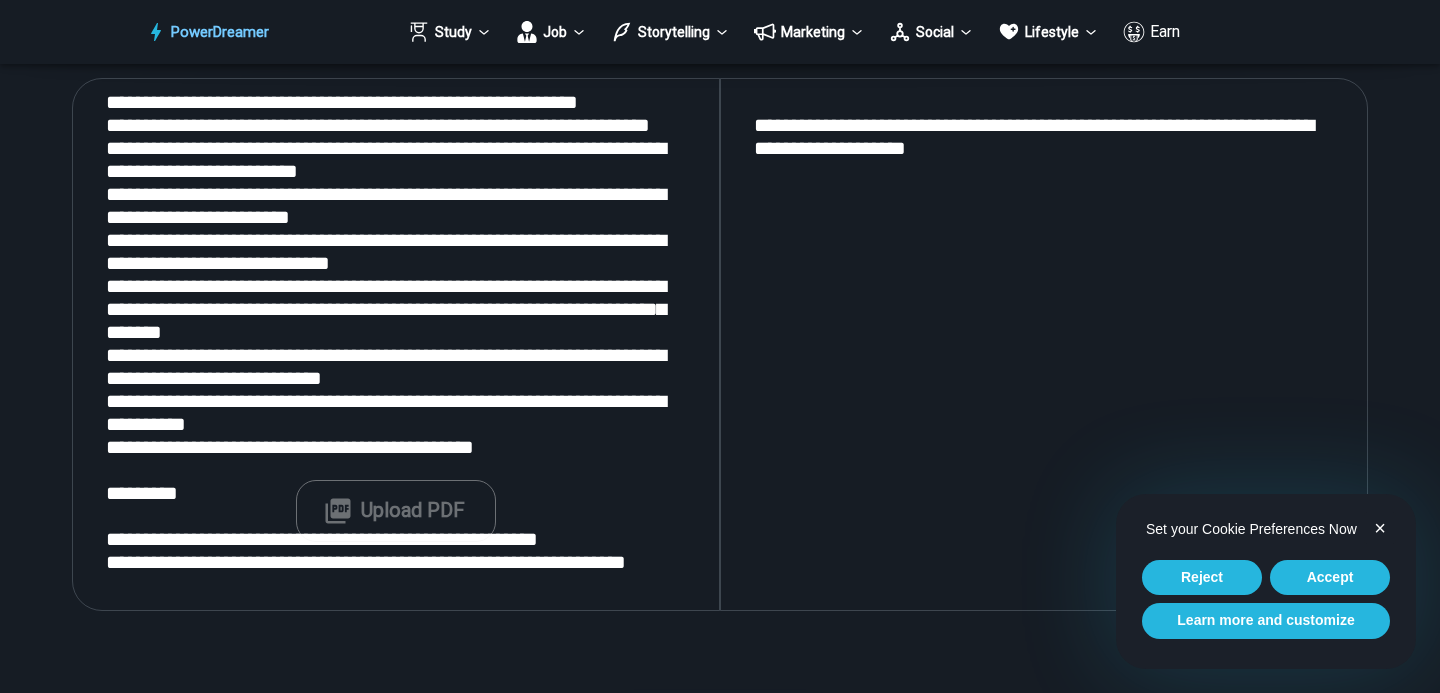 type on "**********" 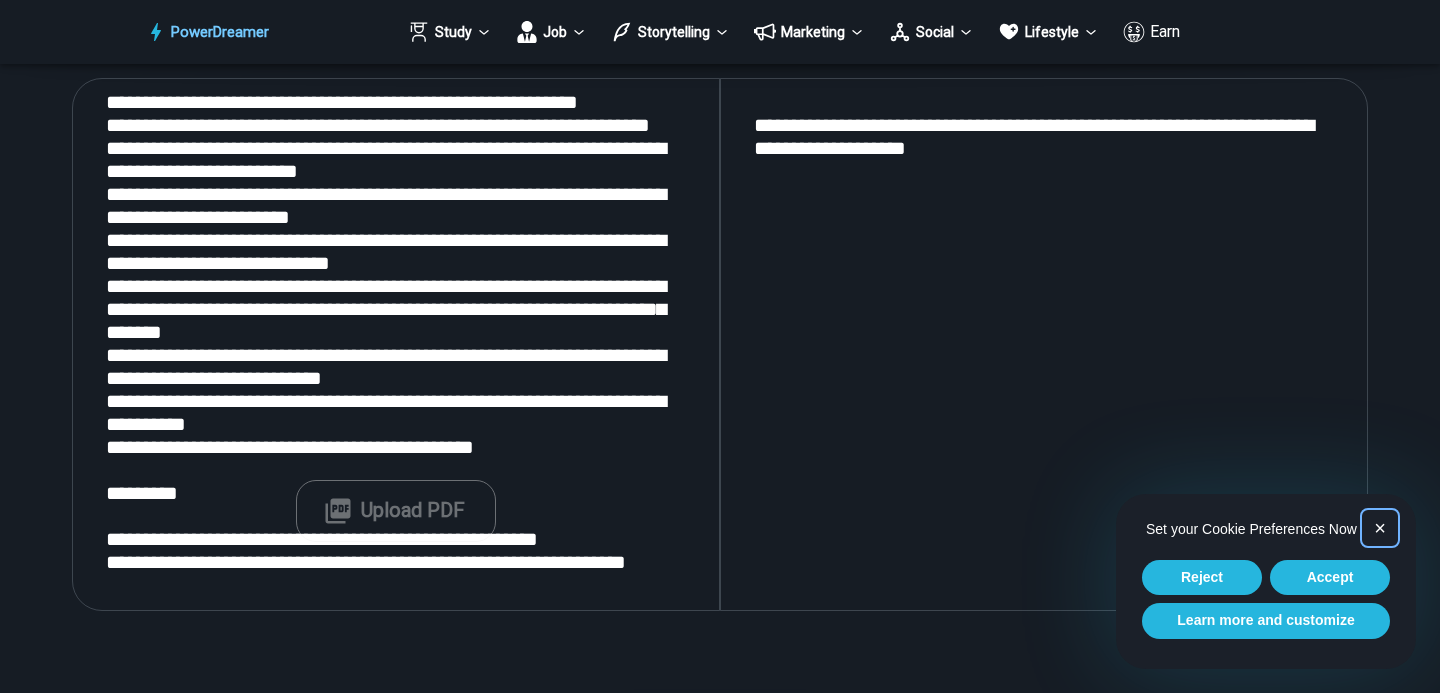 click on "×" at bounding box center (1380, 528) 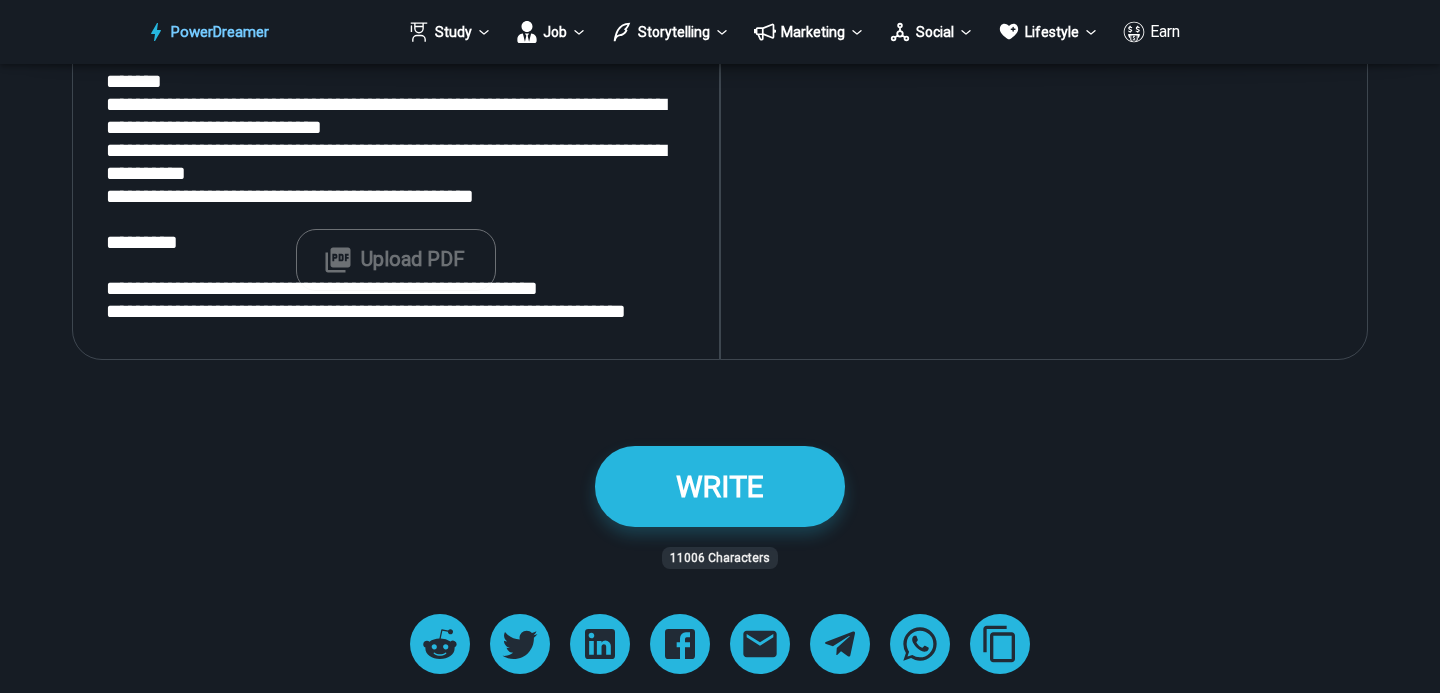 scroll, scrollTop: 2498, scrollLeft: 0, axis: vertical 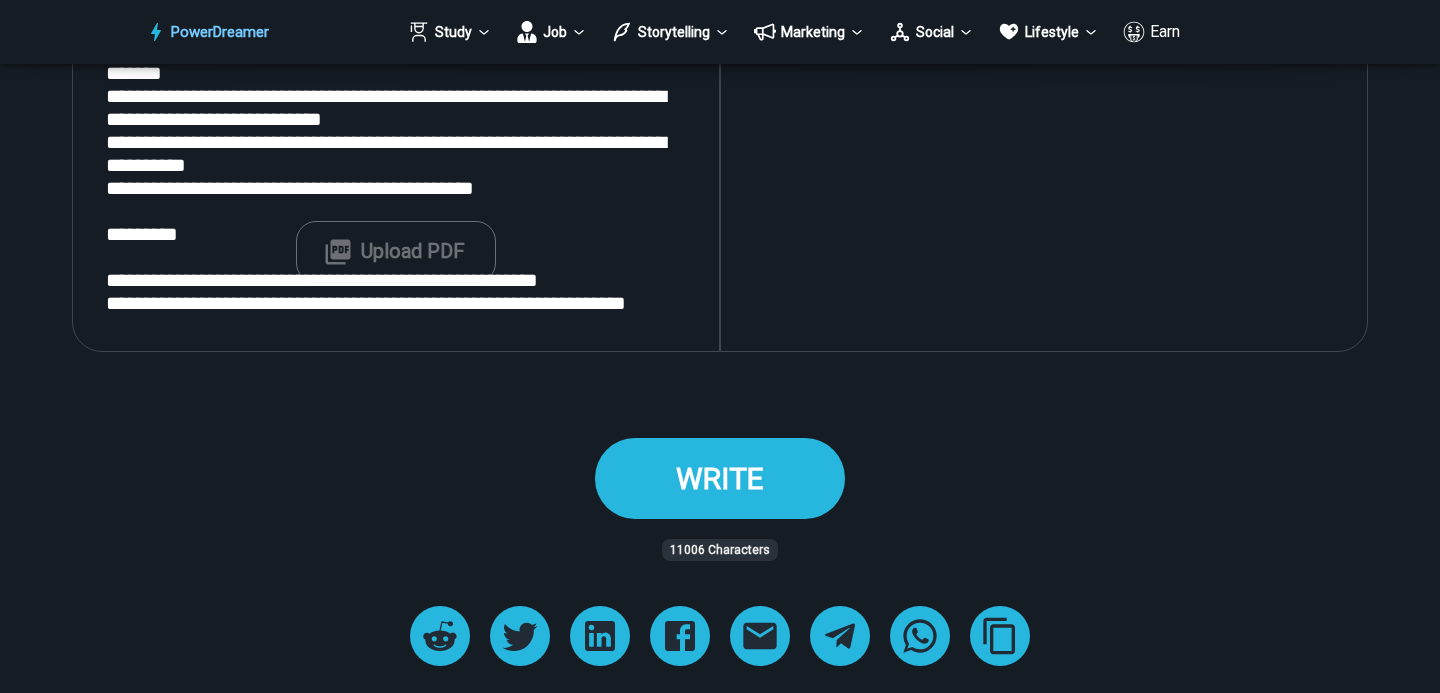 click on "WRITE" at bounding box center [720, 478] 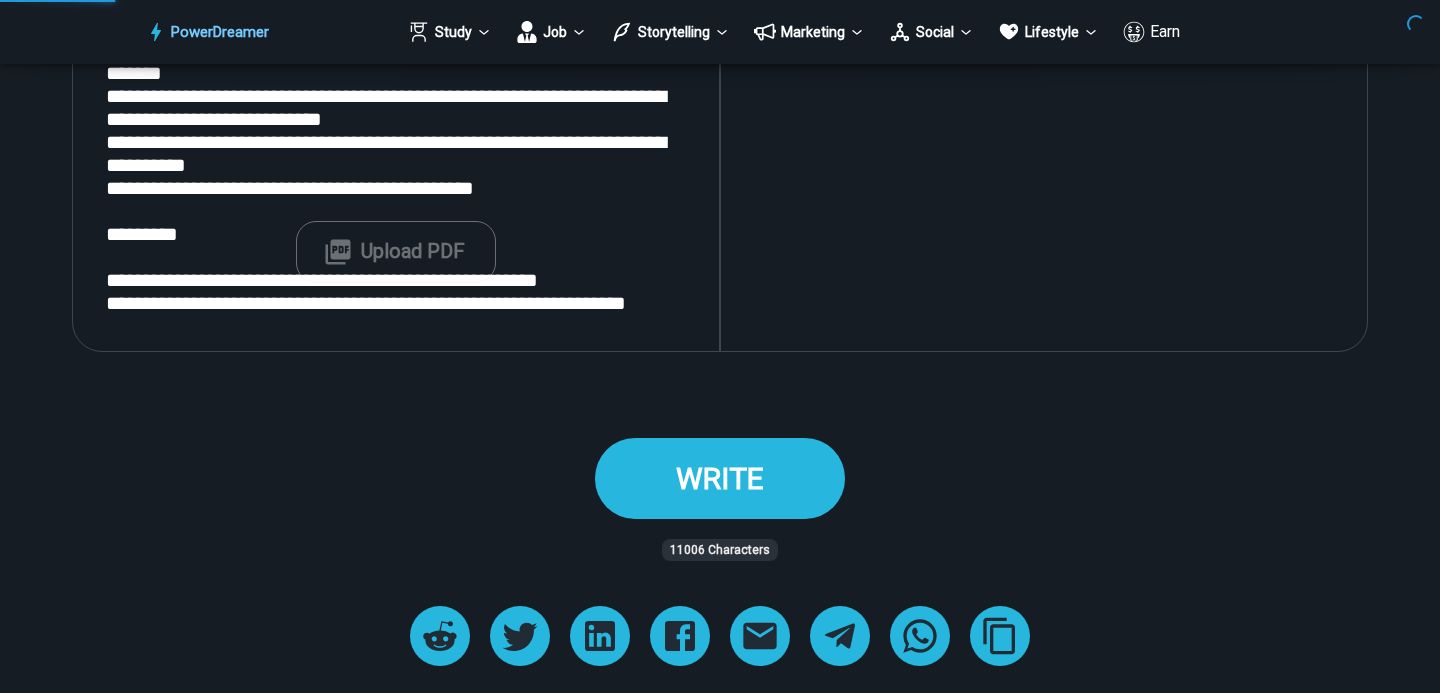 scroll, scrollTop: 0, scrollLeft: 0, axis: both 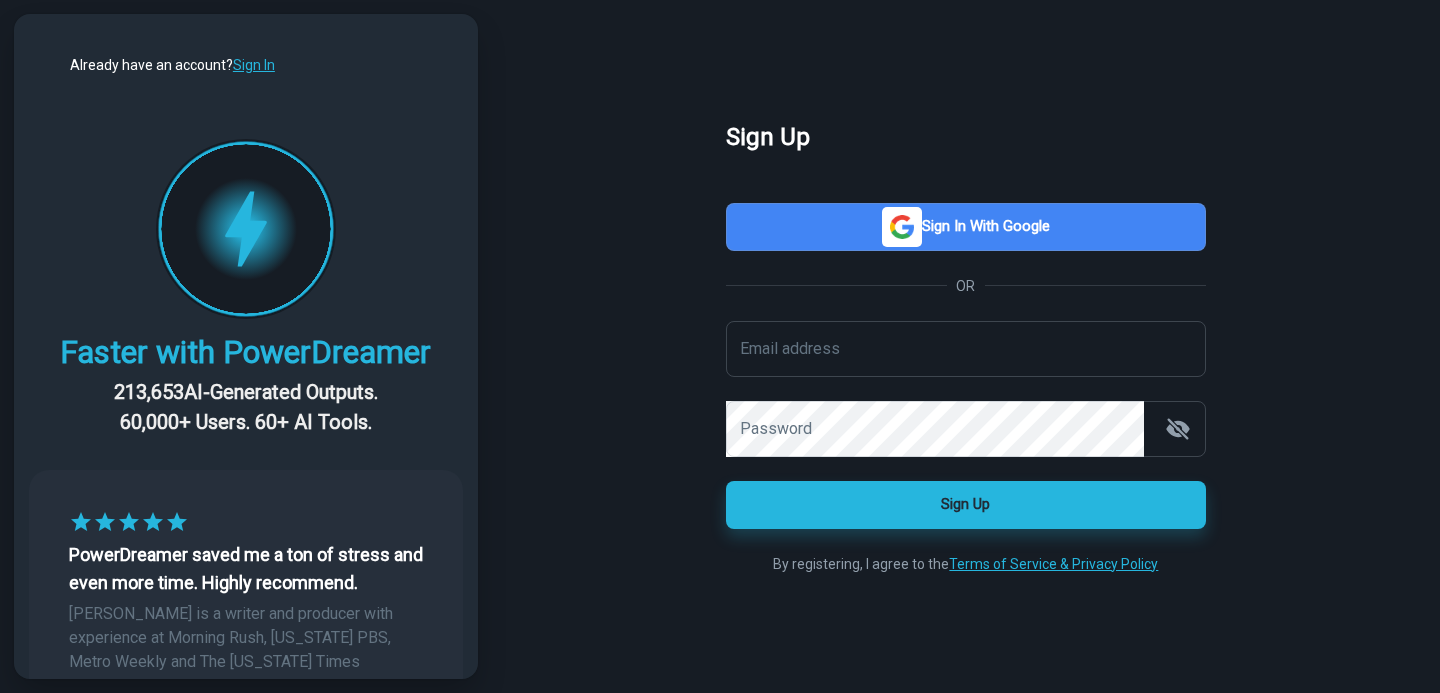 click on "Sign in with Google" at bounding box center (966, 227) 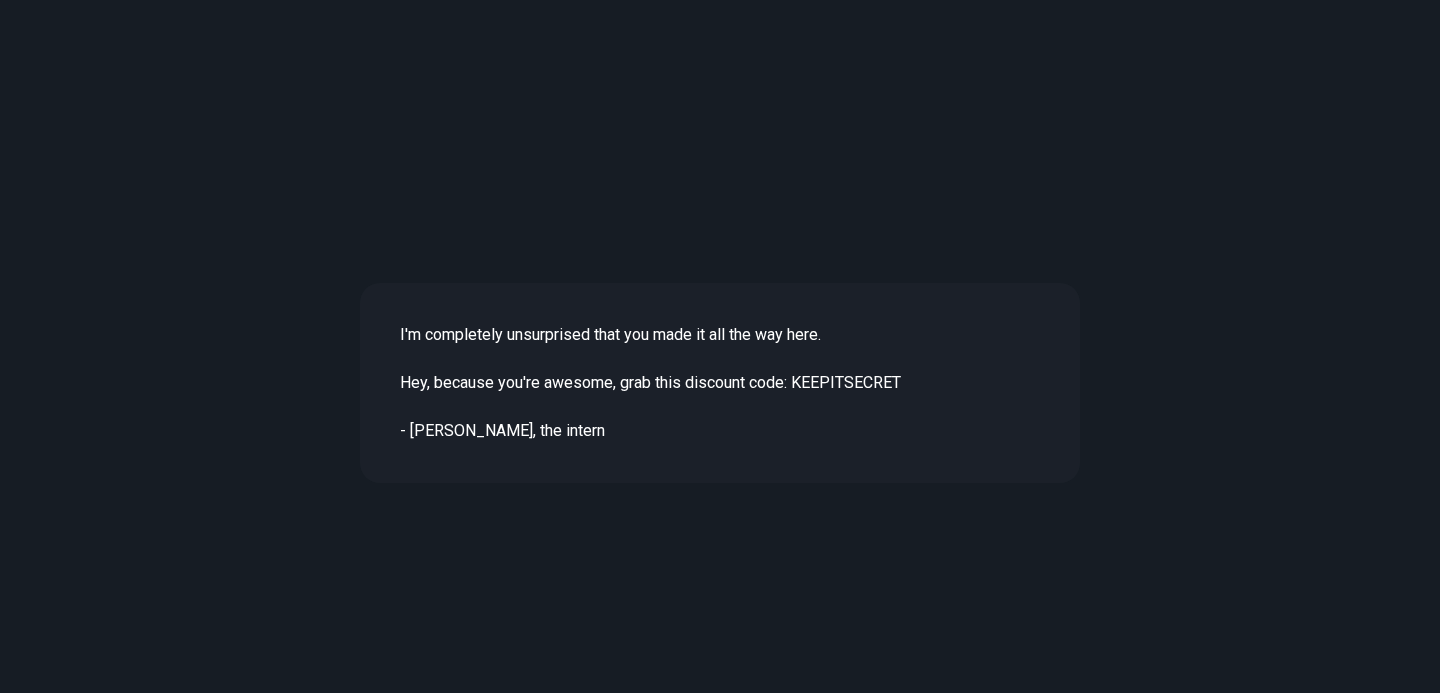 scroll, scrollTop: 5174, scrollLeft: 0, axis: vertical 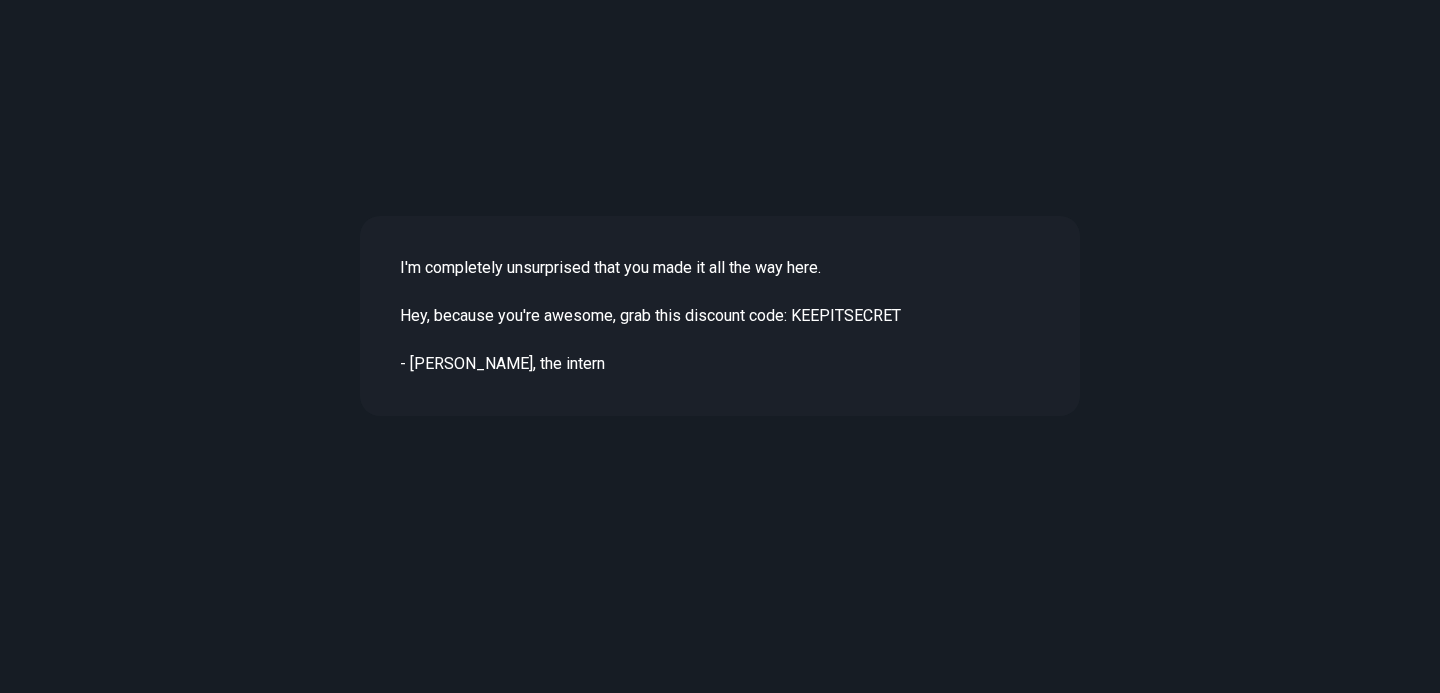 click on "I'm completely unsurprised that you made it all the way here. Hey, because you're awesome, grab this discount code: KEEPITSECRET - Ryan, the intern" at bounding box center (720, 316) 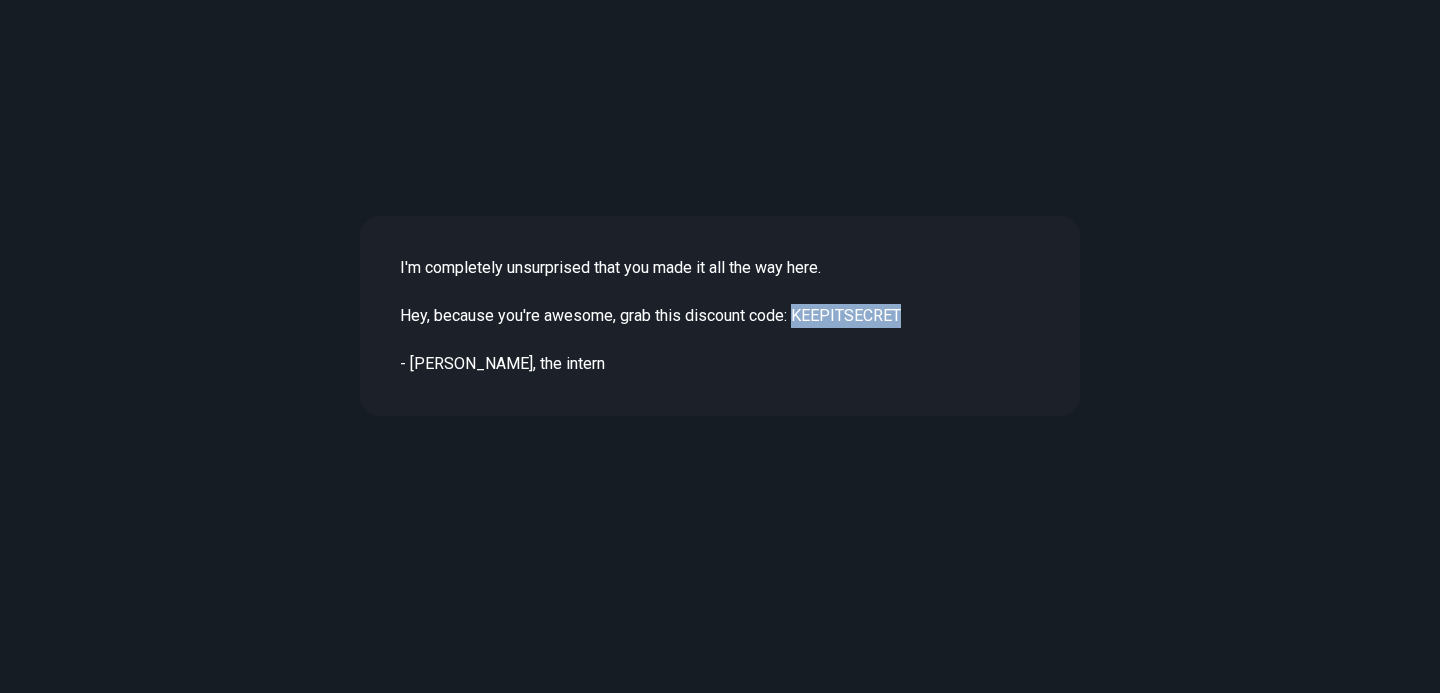 copy on "KEEPITSECRET" 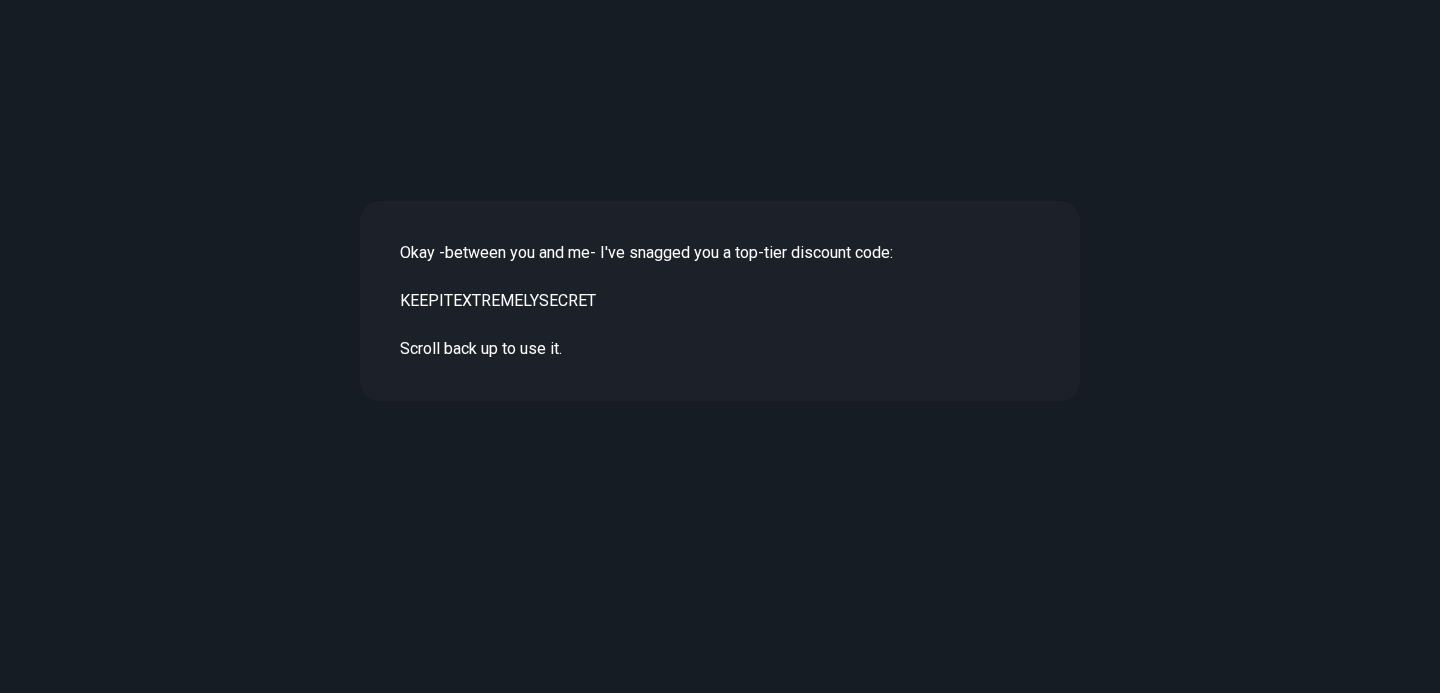 scroll, scrollTop: 7355, scrollLeft: 0, axis: vertical 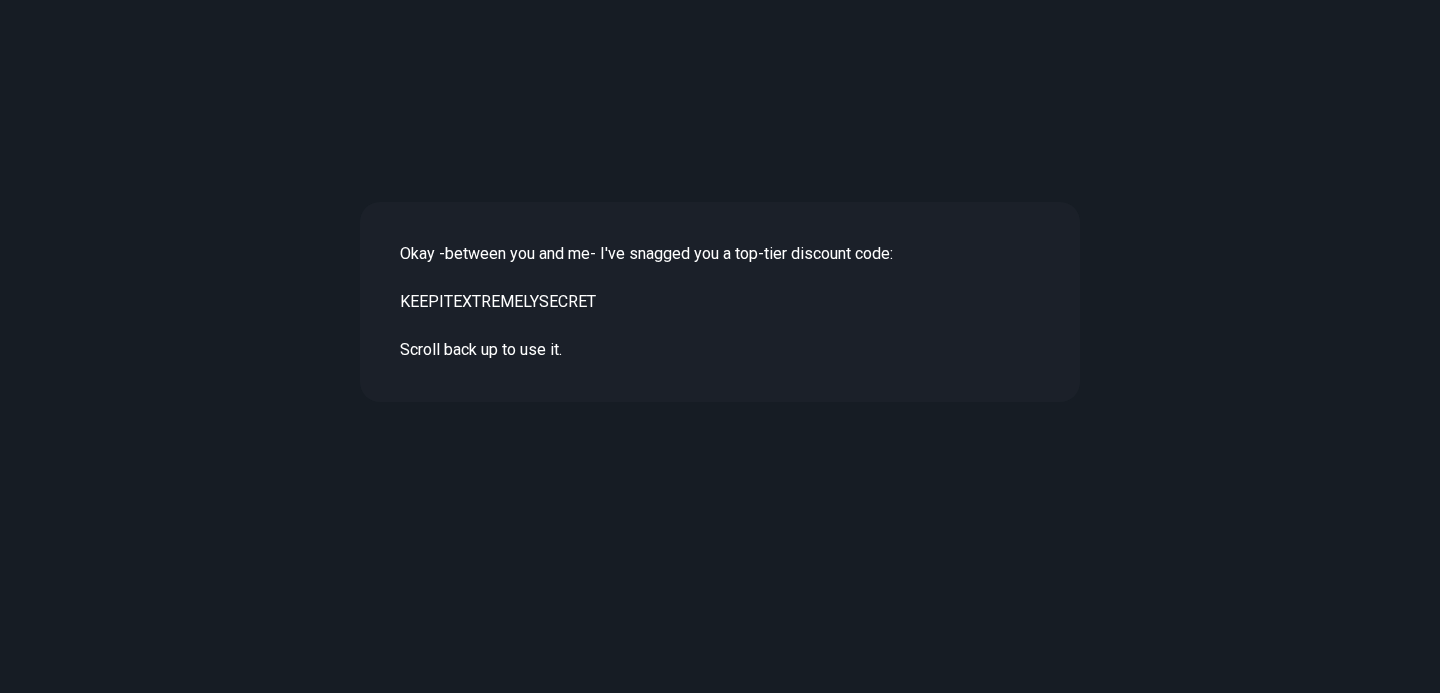 click on "Okay -between you and me- I've snagged you a top-tier discount code: KEEPITEXTREMELYSECRET Scroll back up to use it." at bounding box center [720, 302] 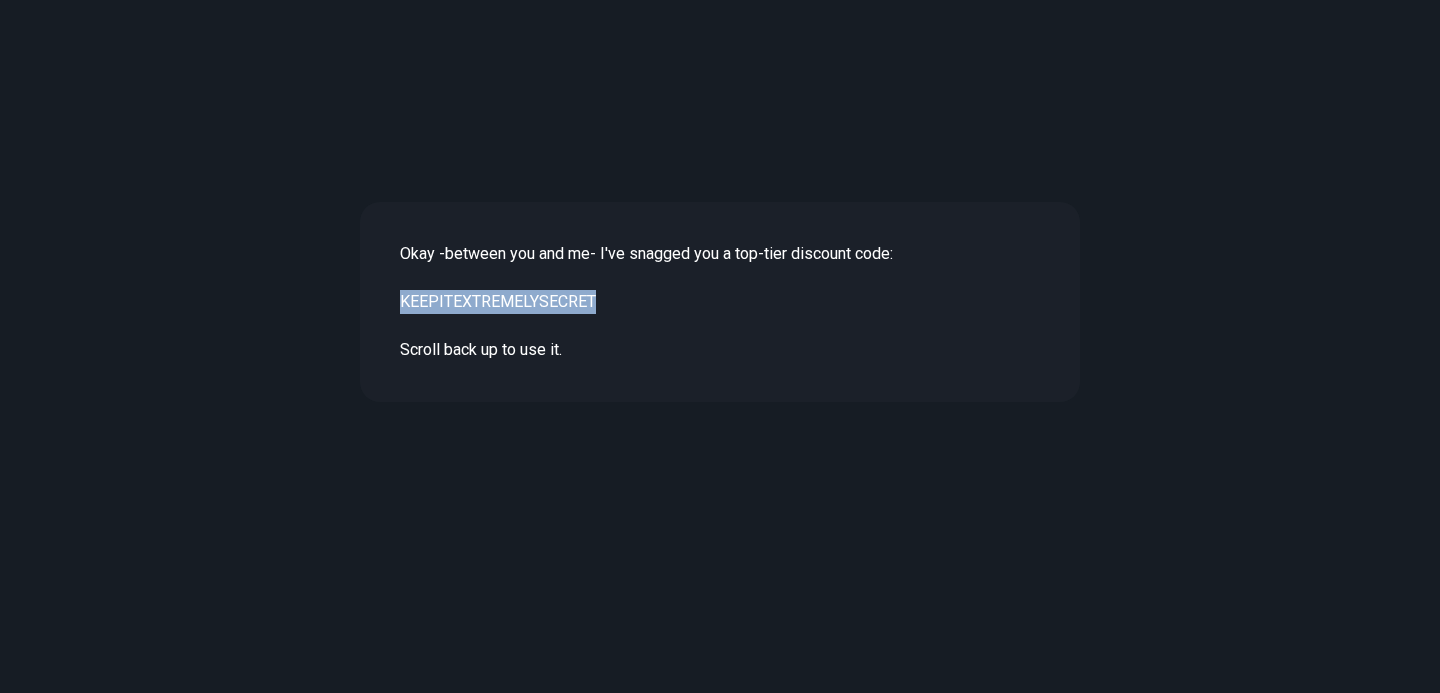 copy on "KEEPITEXTREMELYSECRET" 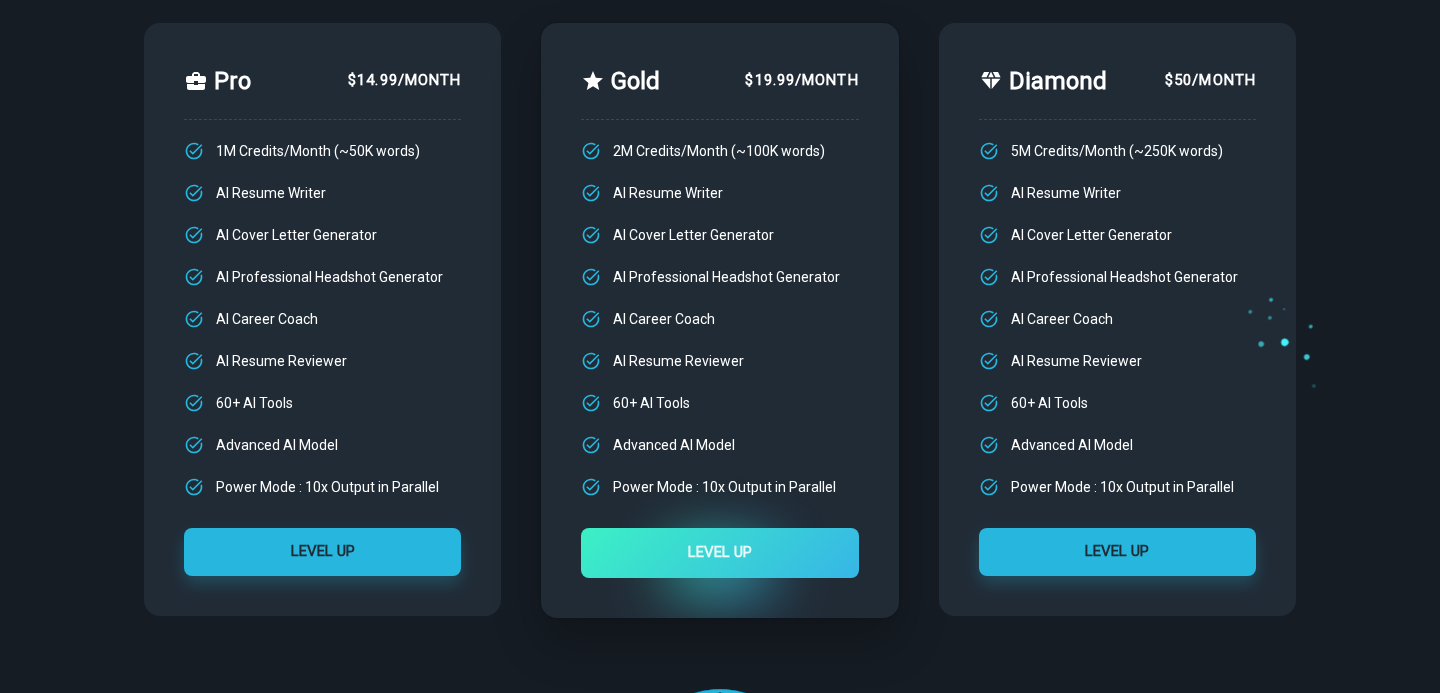 scroll, scrollTop: 243, scrollLeft: 0, axis: vertical 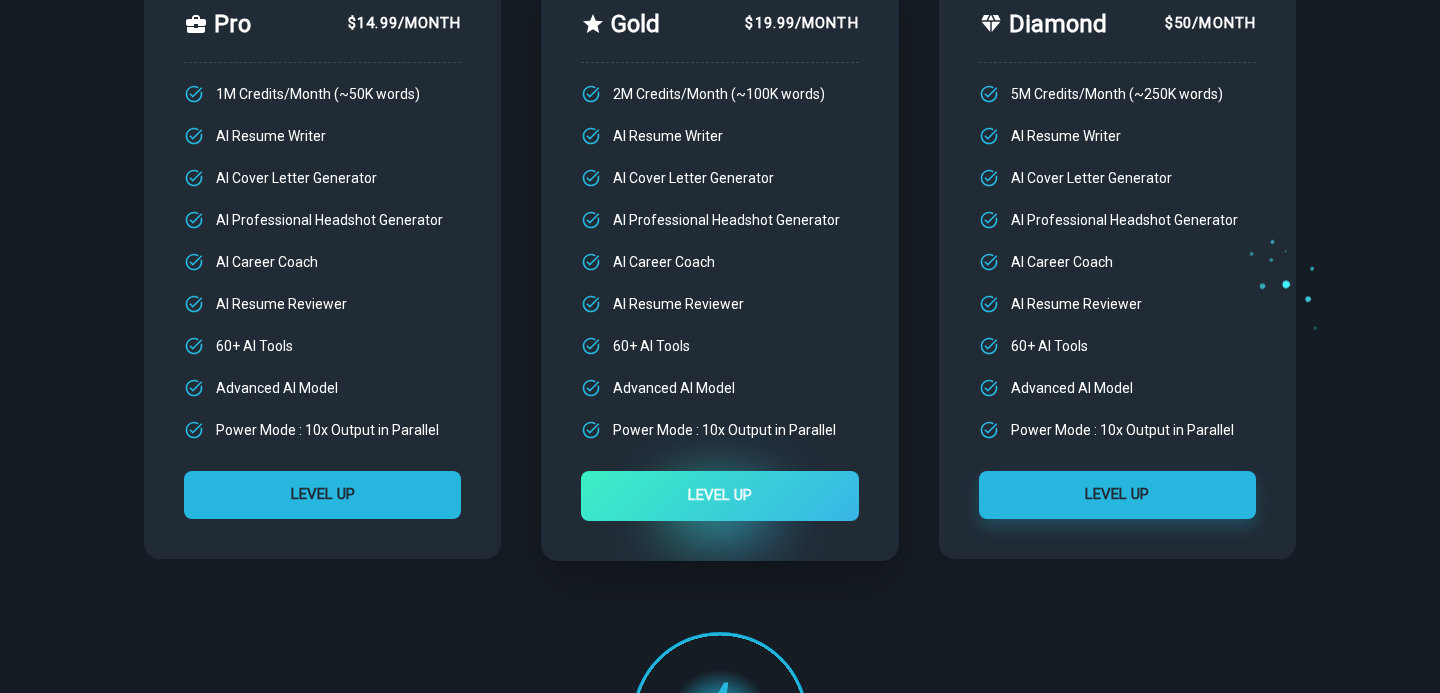 click on "LEVEL UP" at bounding box center [322, 495] 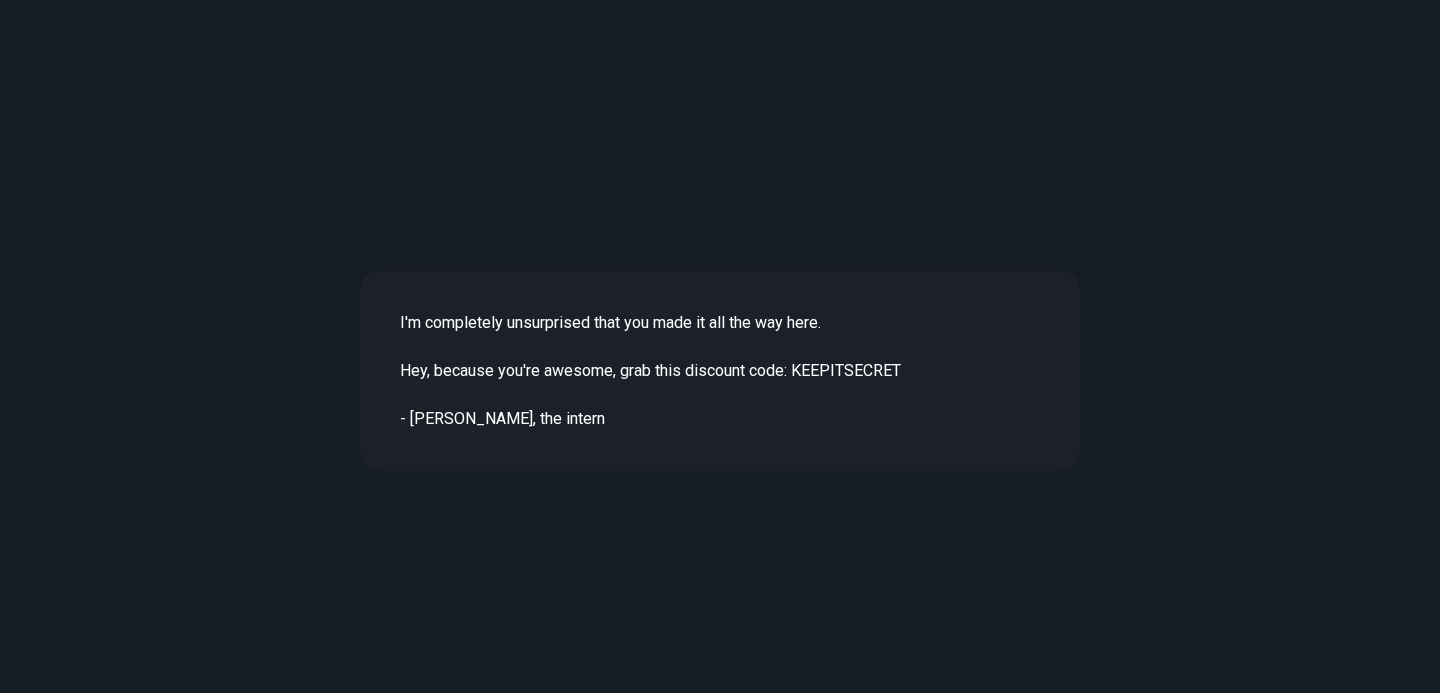 scroll, scrollTop: 5146, scrollLeft: 0, axis: vertical 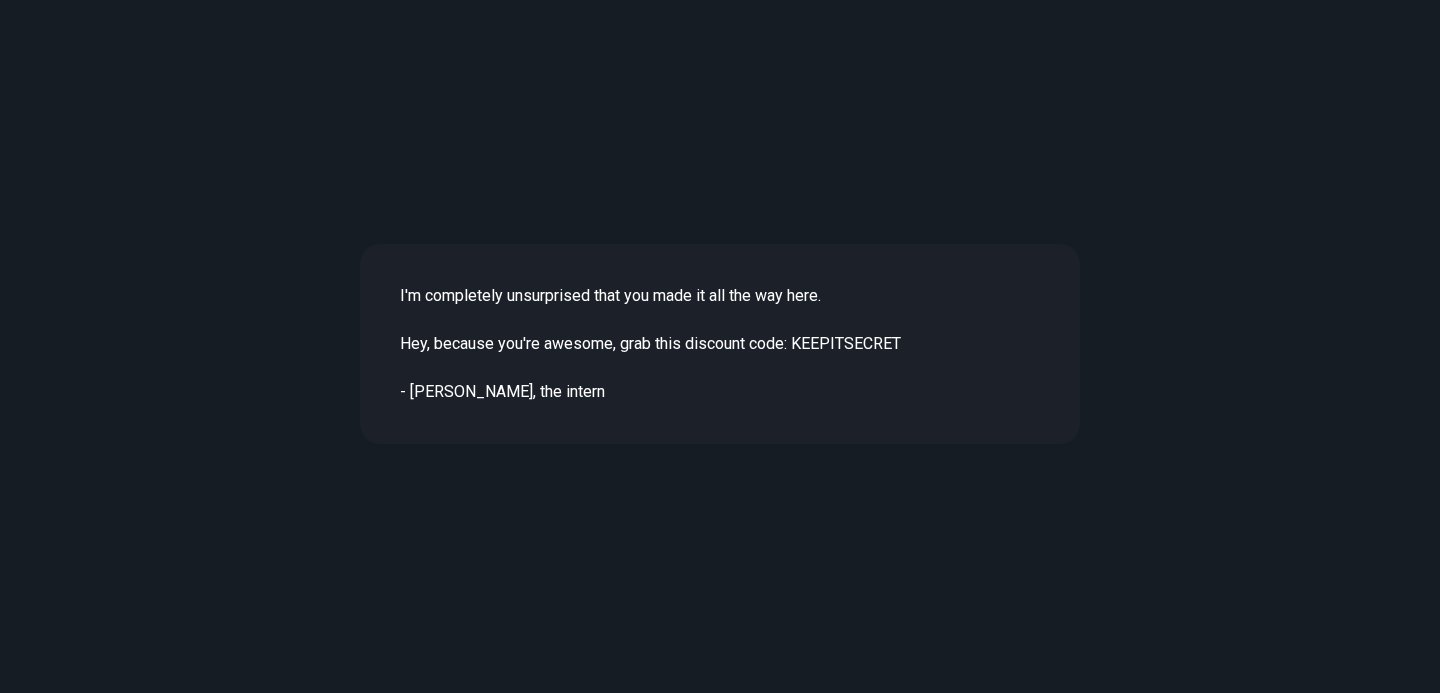 click on "I'm completely unsurprised that you made it all the way here. Hey, because you're awesome, grab this discount code: KEEPITSECRET - [PERSON_NAME], the intern" at bounding box center (720, 344) 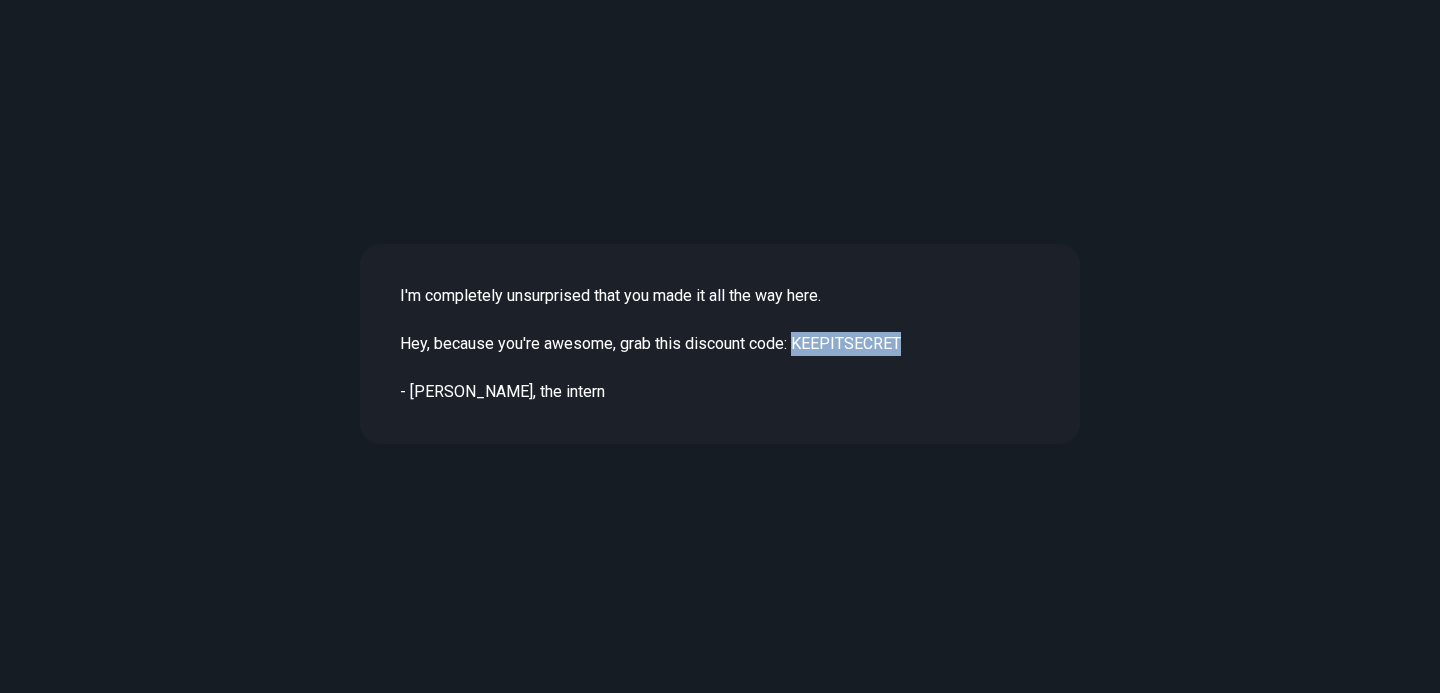copy on "KEEPITSECRET" 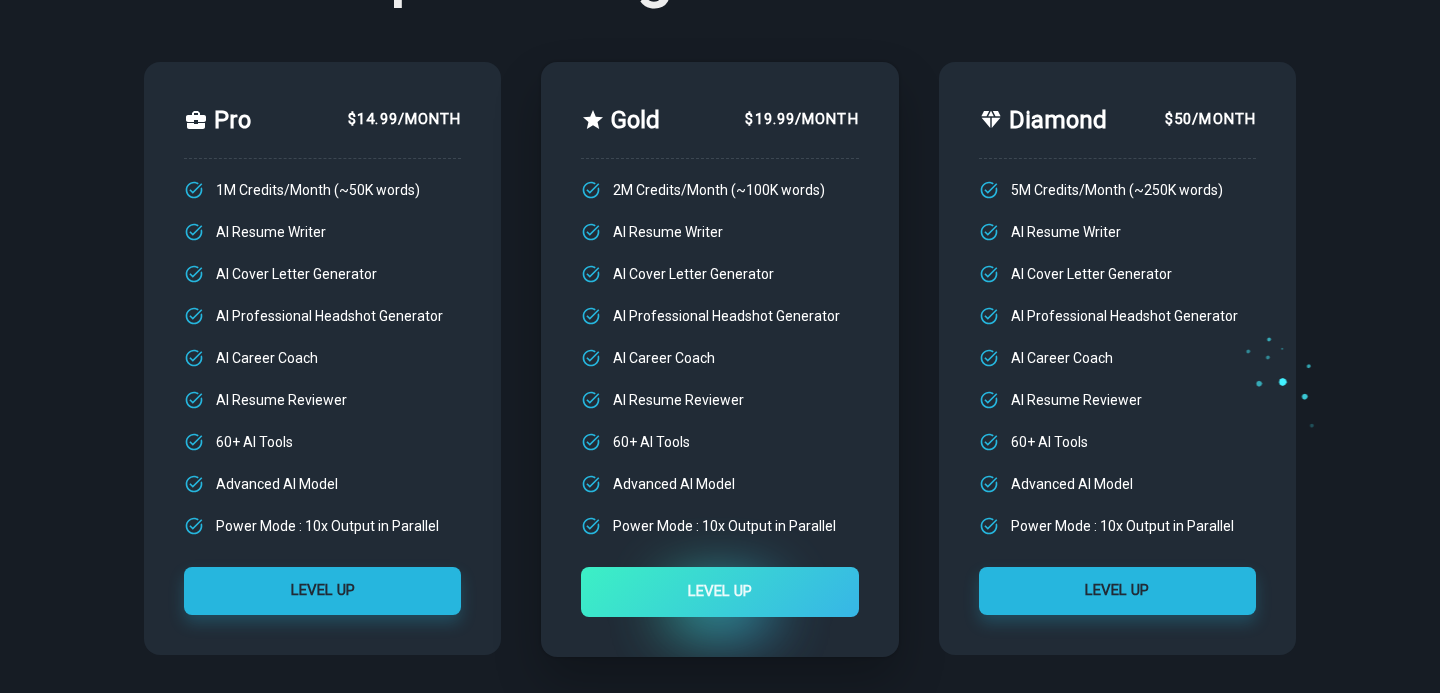 scroll, scrollTop: 148, scrollLeft: 0, axis: vertical 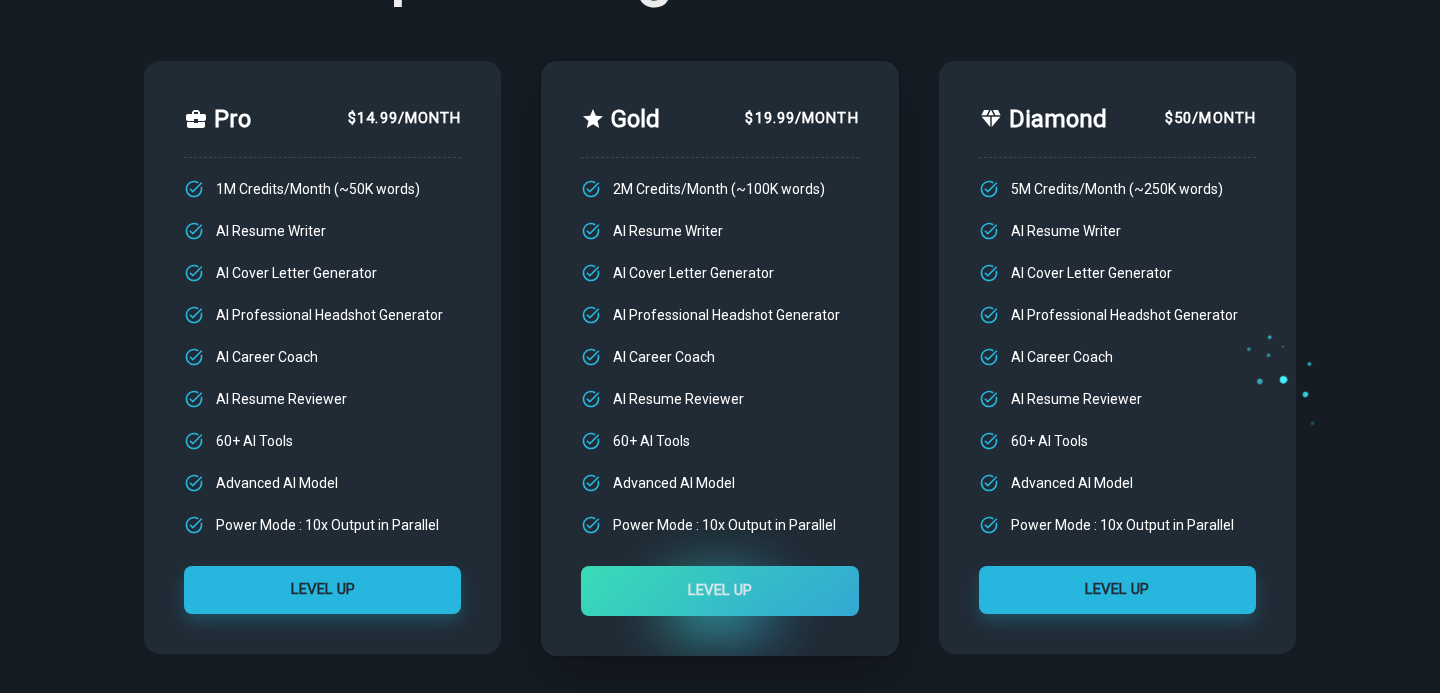click at bounding box center (720, 606) 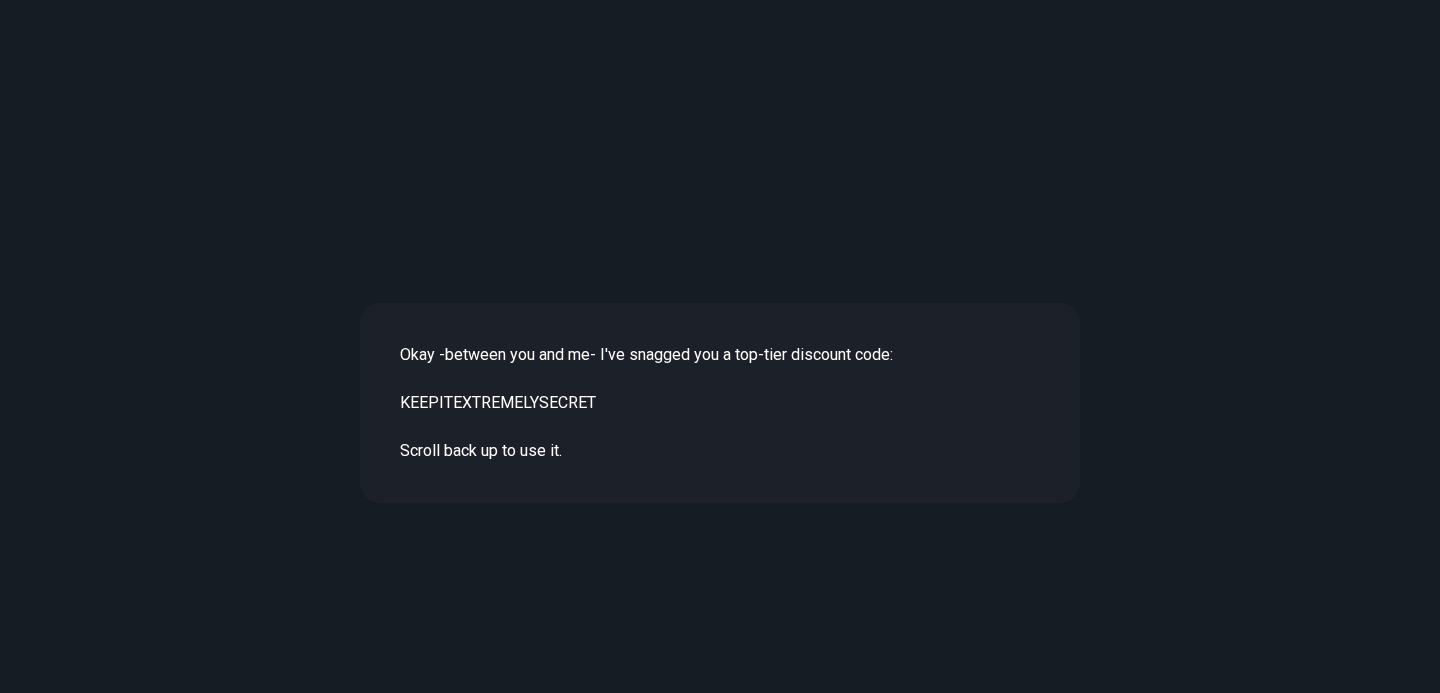 scroll, scrollTop: 7278, scrollLeft: 0, axis: vertical 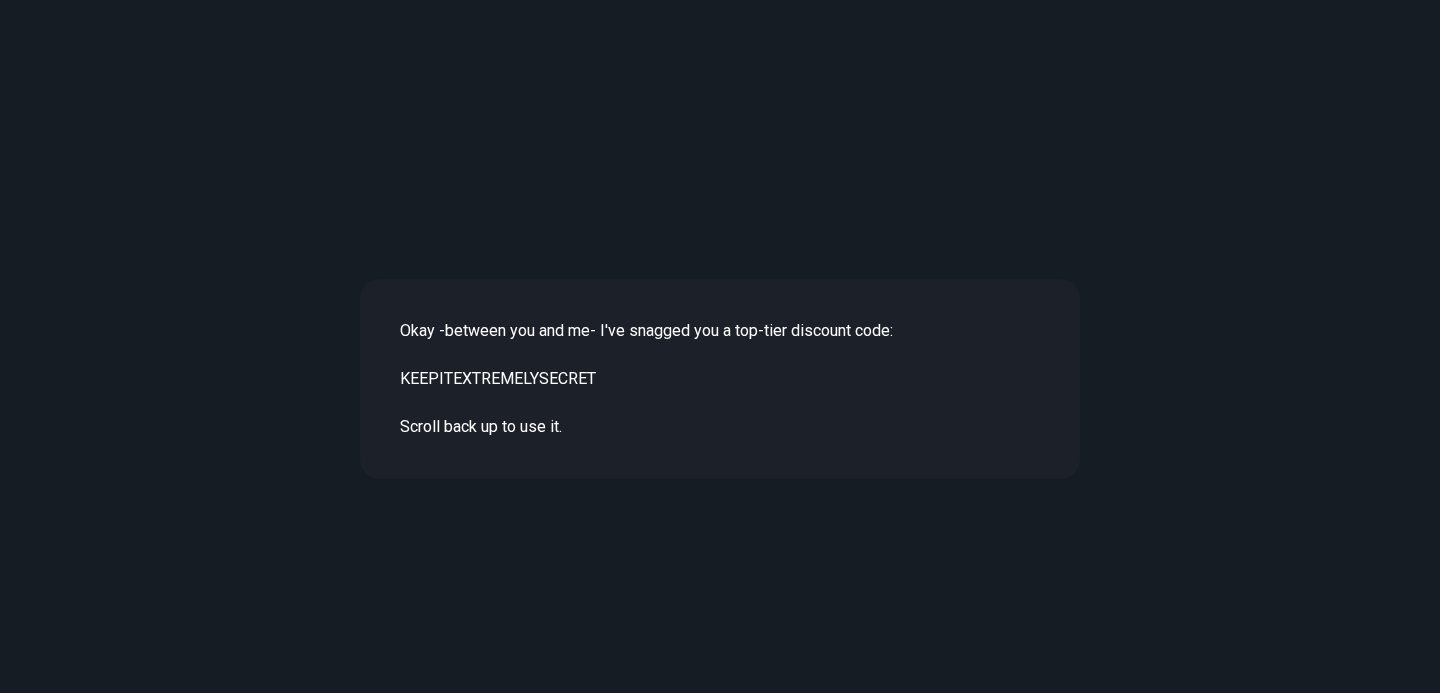 click on "Okay -between you and me- I've snagged you a top-tier discount code: KEEPITEXTREMELYSECRET Scroll back up to use it." at bounding box center (720, 379) 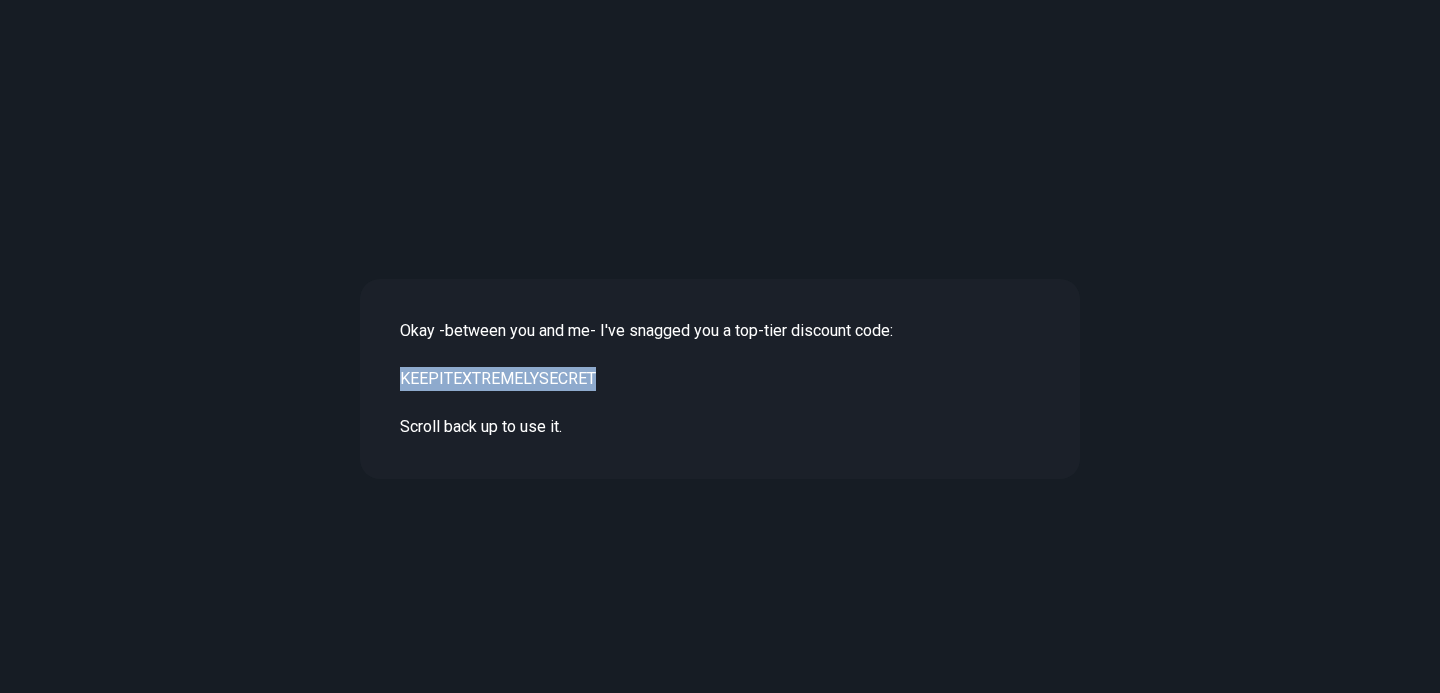copy on "KEEPITEXTREMELYSECRET" 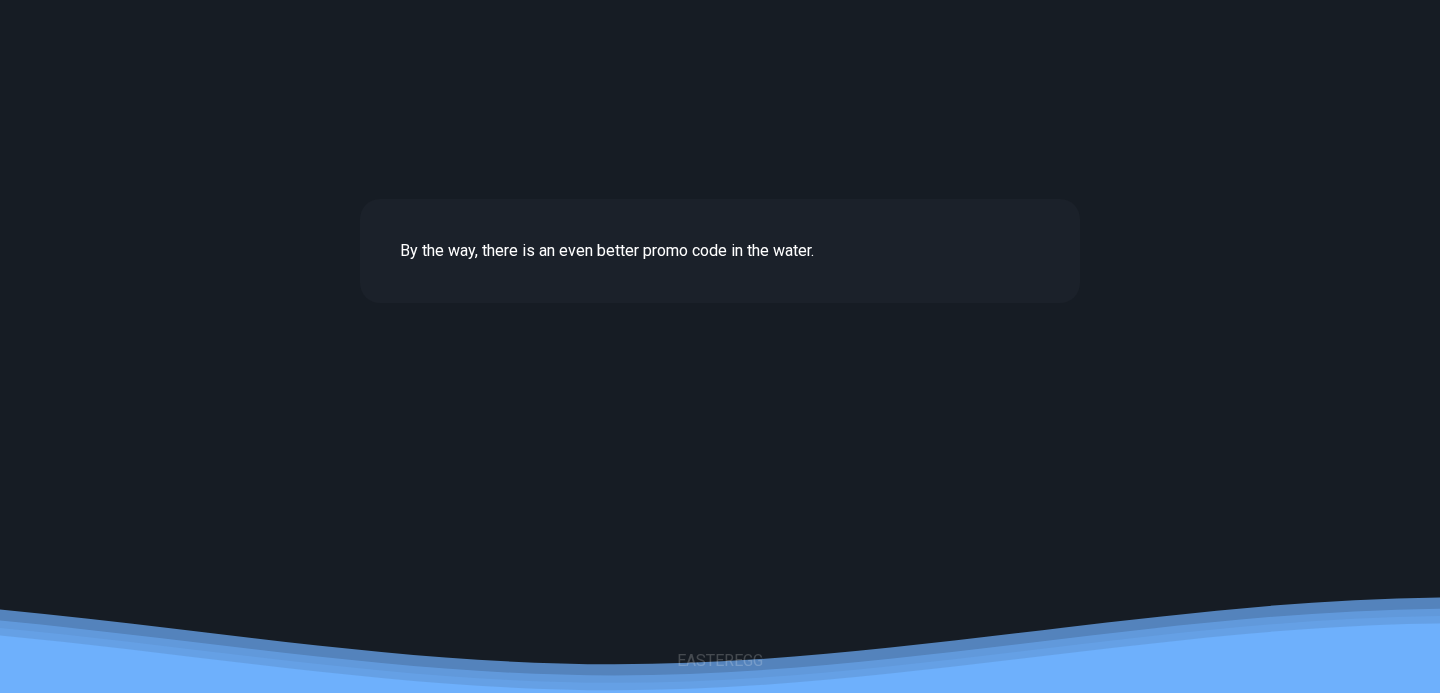 scroll, scrollTop: 8772, scrollLeft: 0, axis: vertical 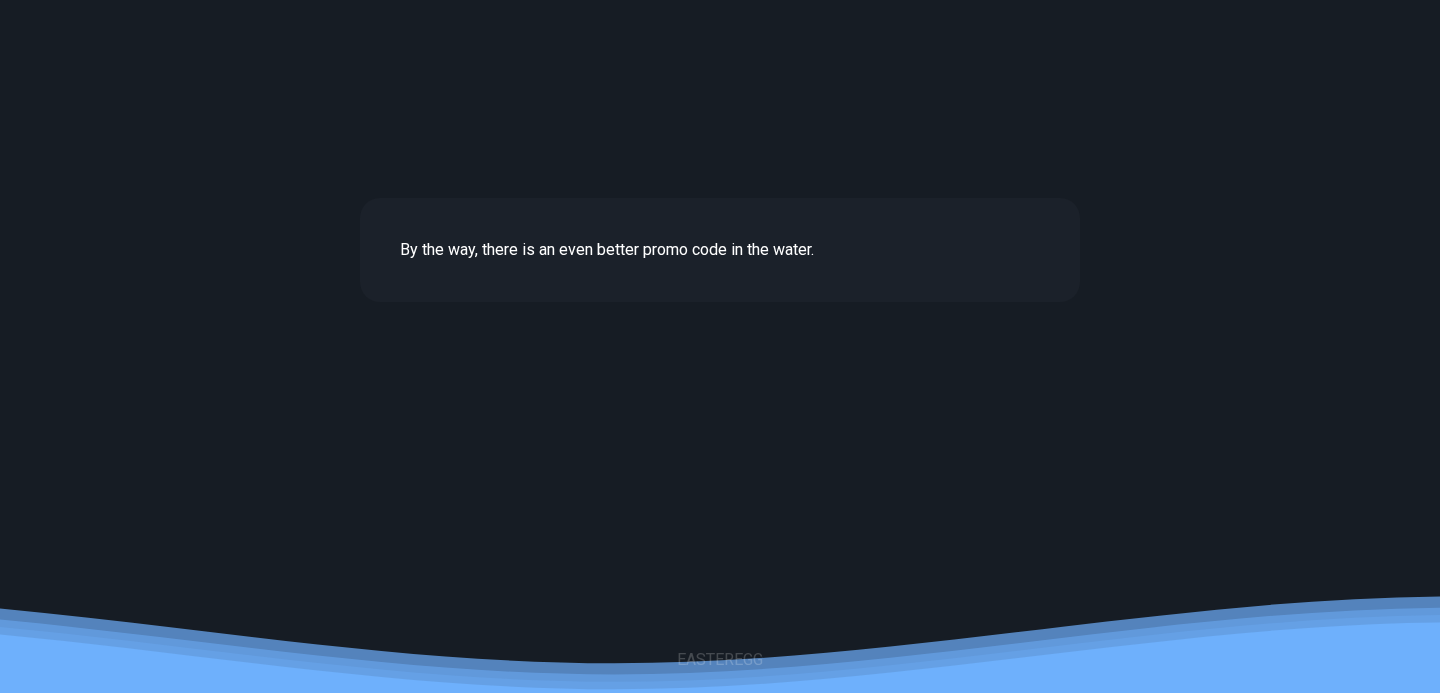 click on "EASTEREGG" at bounding box center [720, 660] 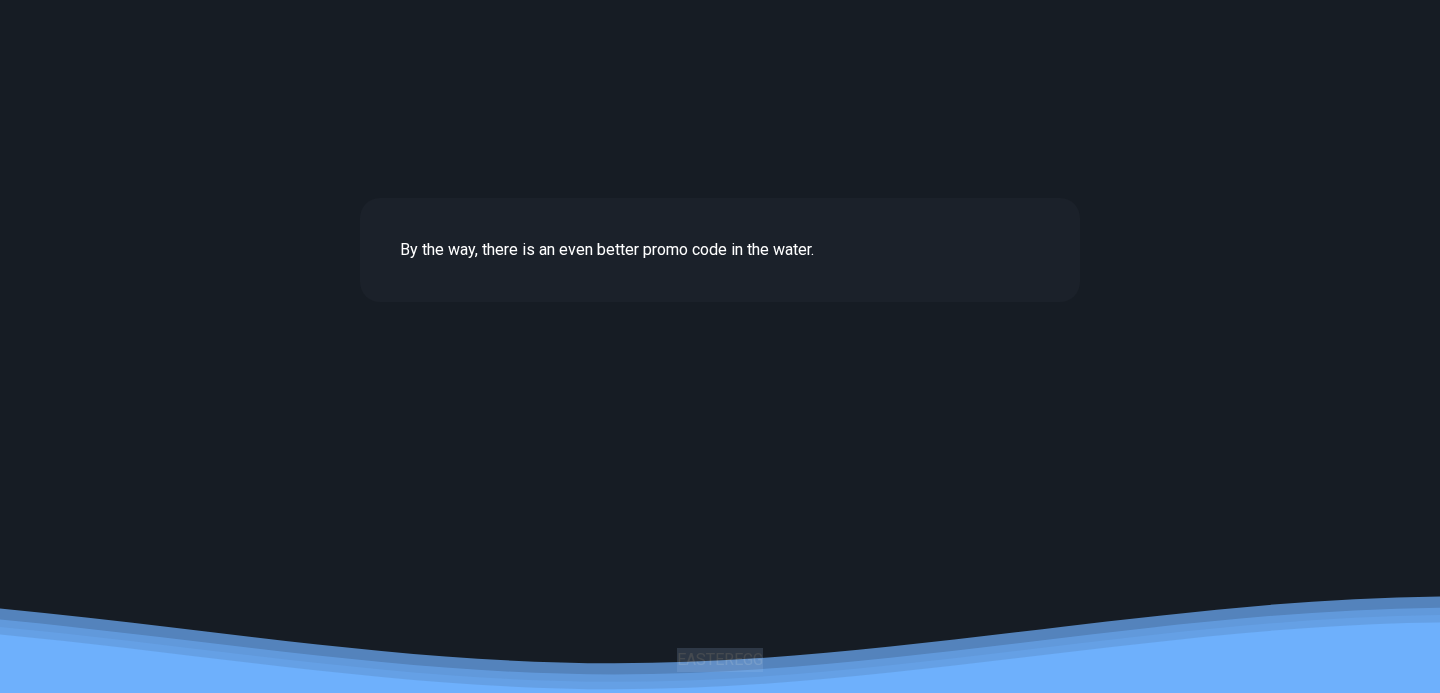 click on "EASTEREGG" at bounding box center (720, 660) 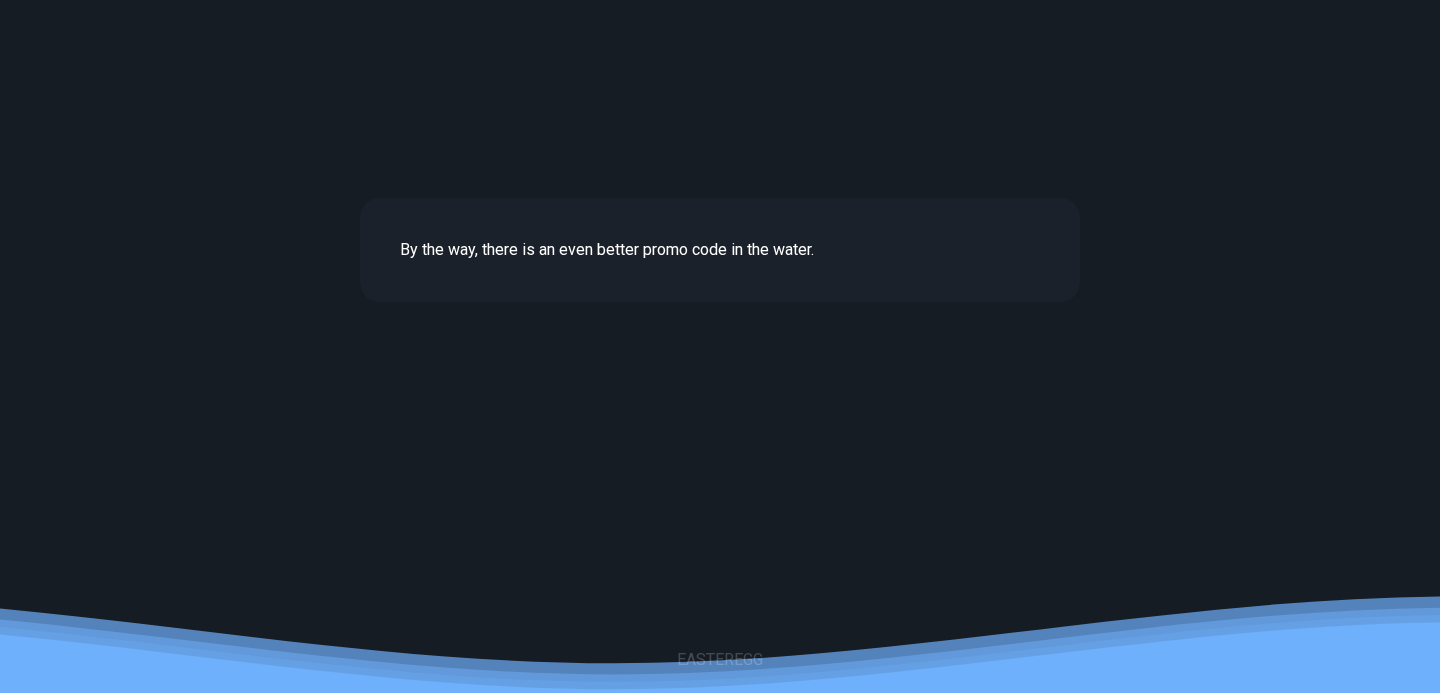 click on "EASTEREGG" at bounding box center (720, 660) 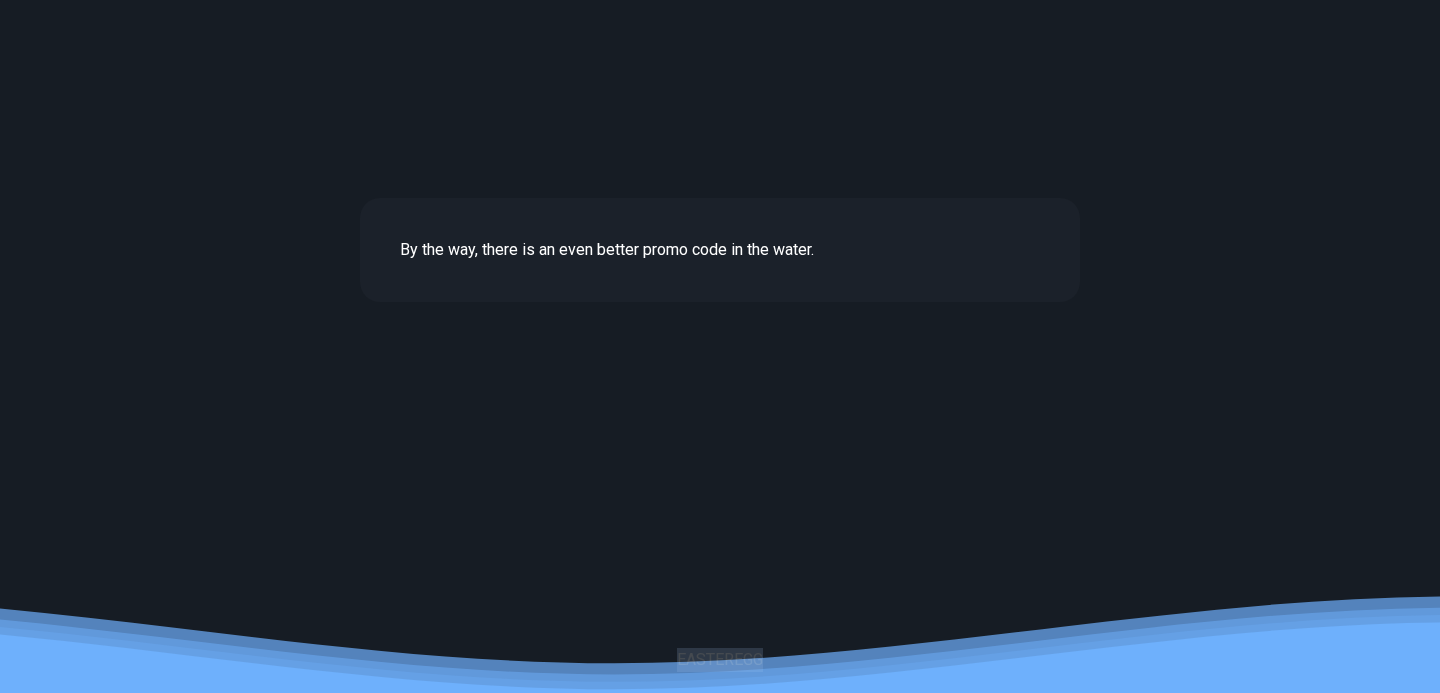 click on "EASTEREGG" at bounding box center [720, 660] 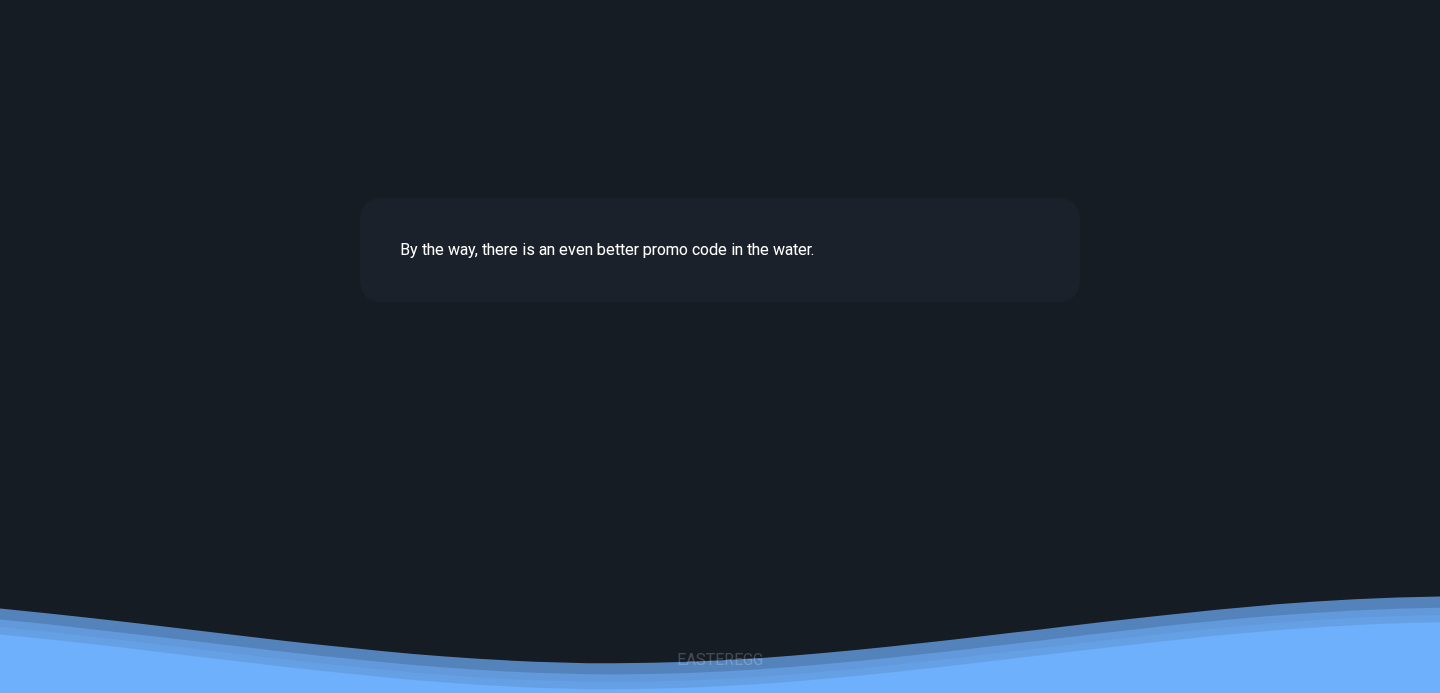 click on "EASTEREGG" at bounding box center (720, 660) 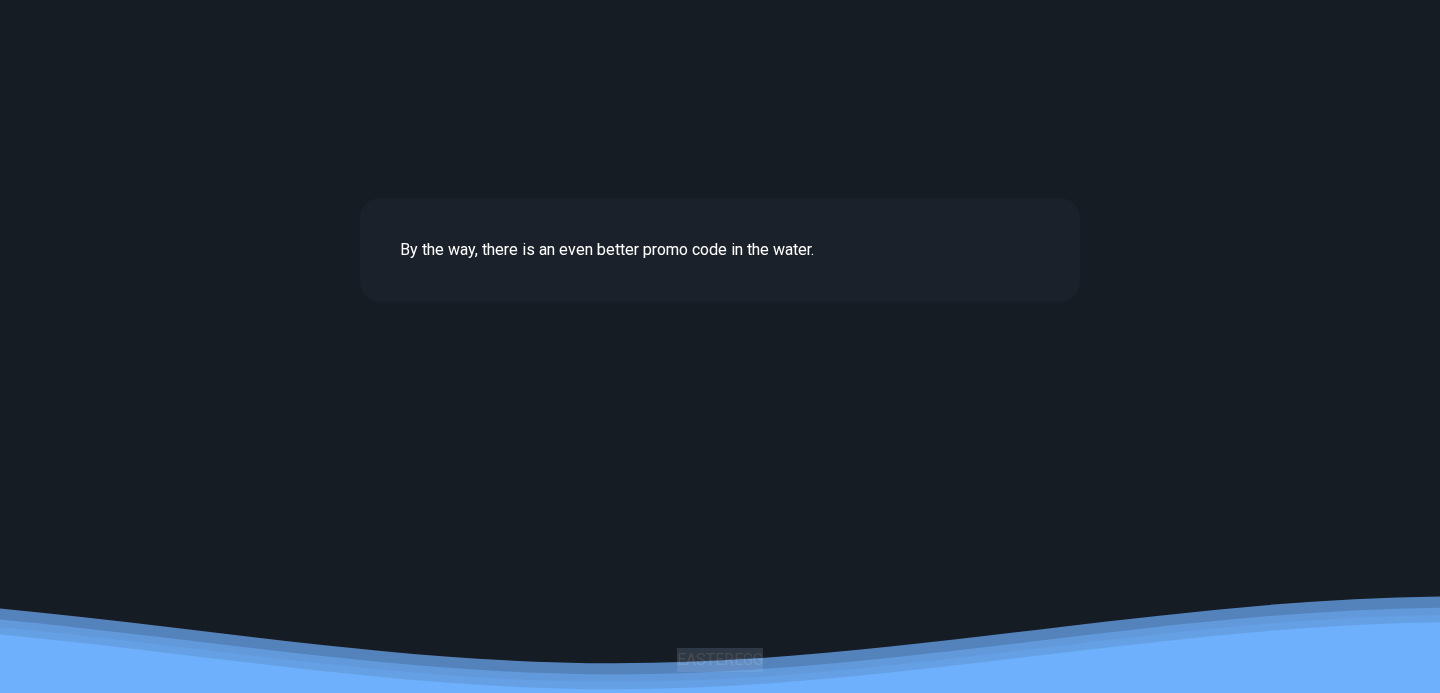 click on "EASTEREGG" at bounding box center [720, 660] 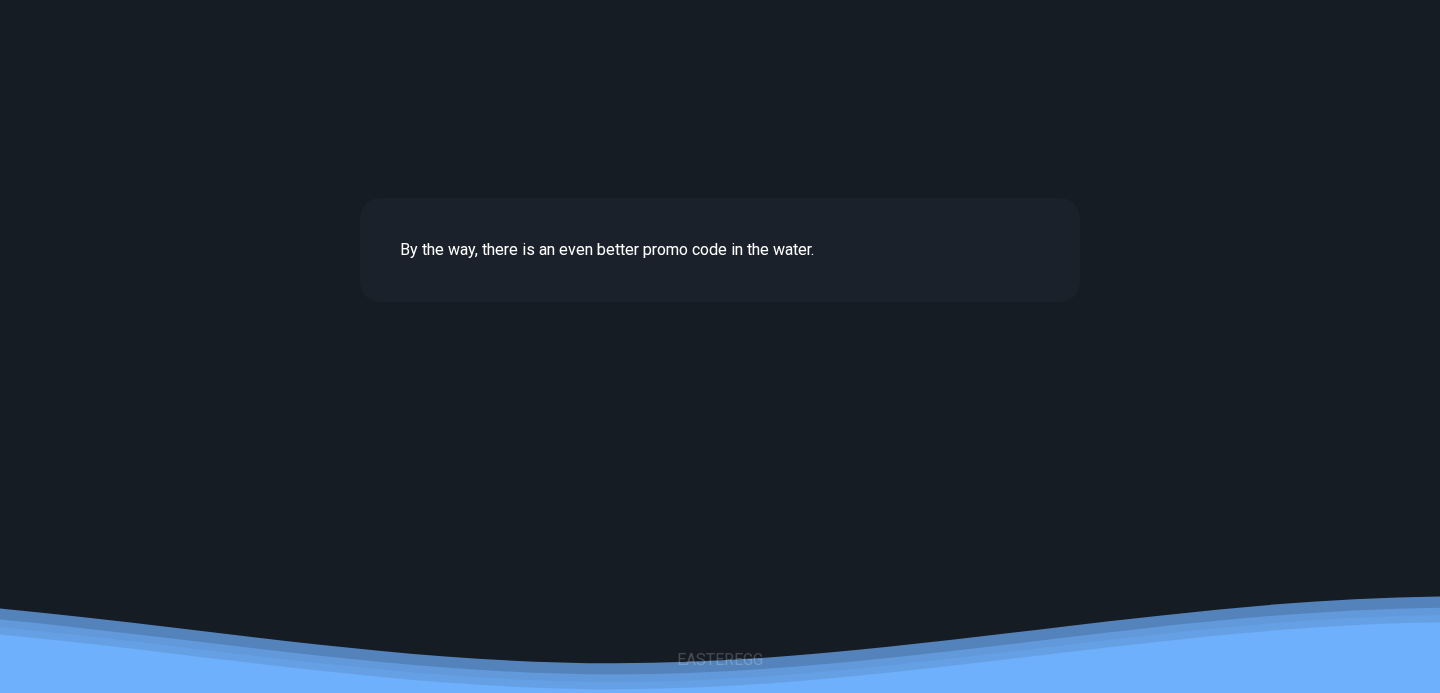 click on "EASTEREGG" at bounding box center [720, 660] 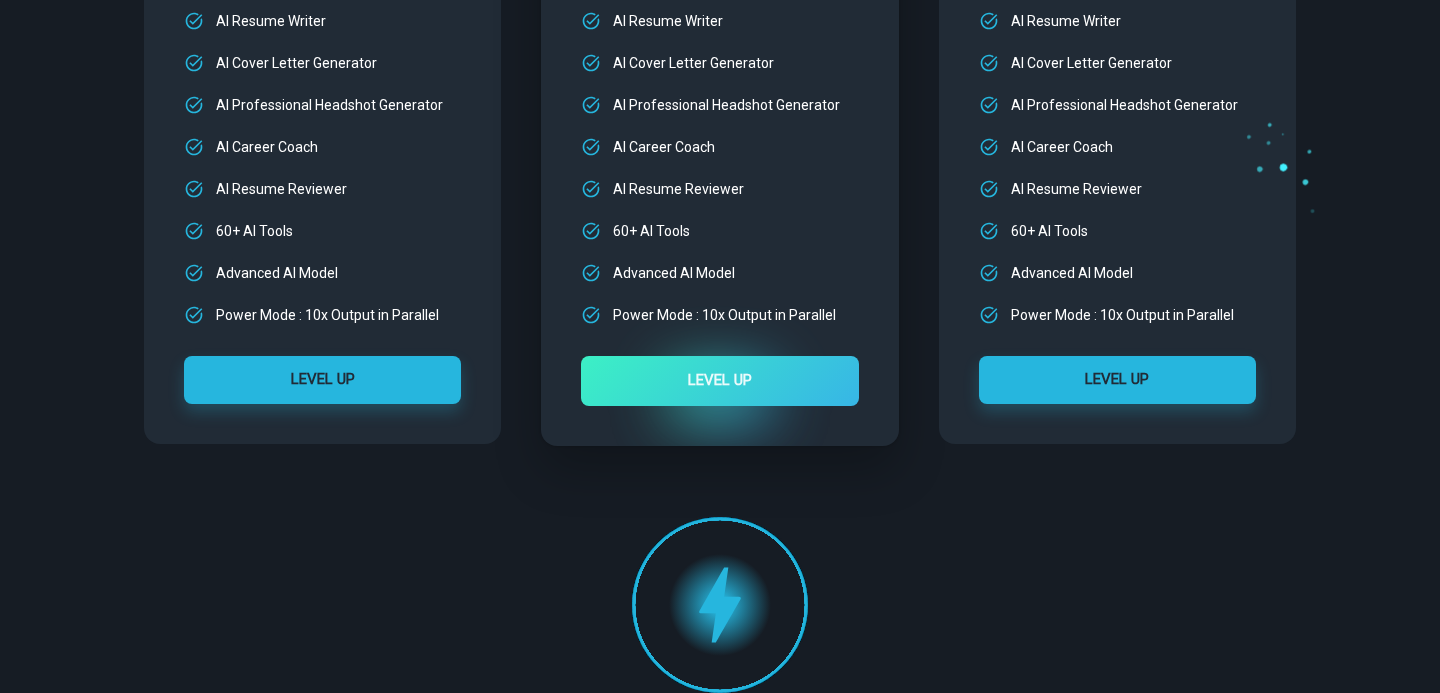 scroll, scrollTop: 257, scrollLeft: 0, axis: vertical 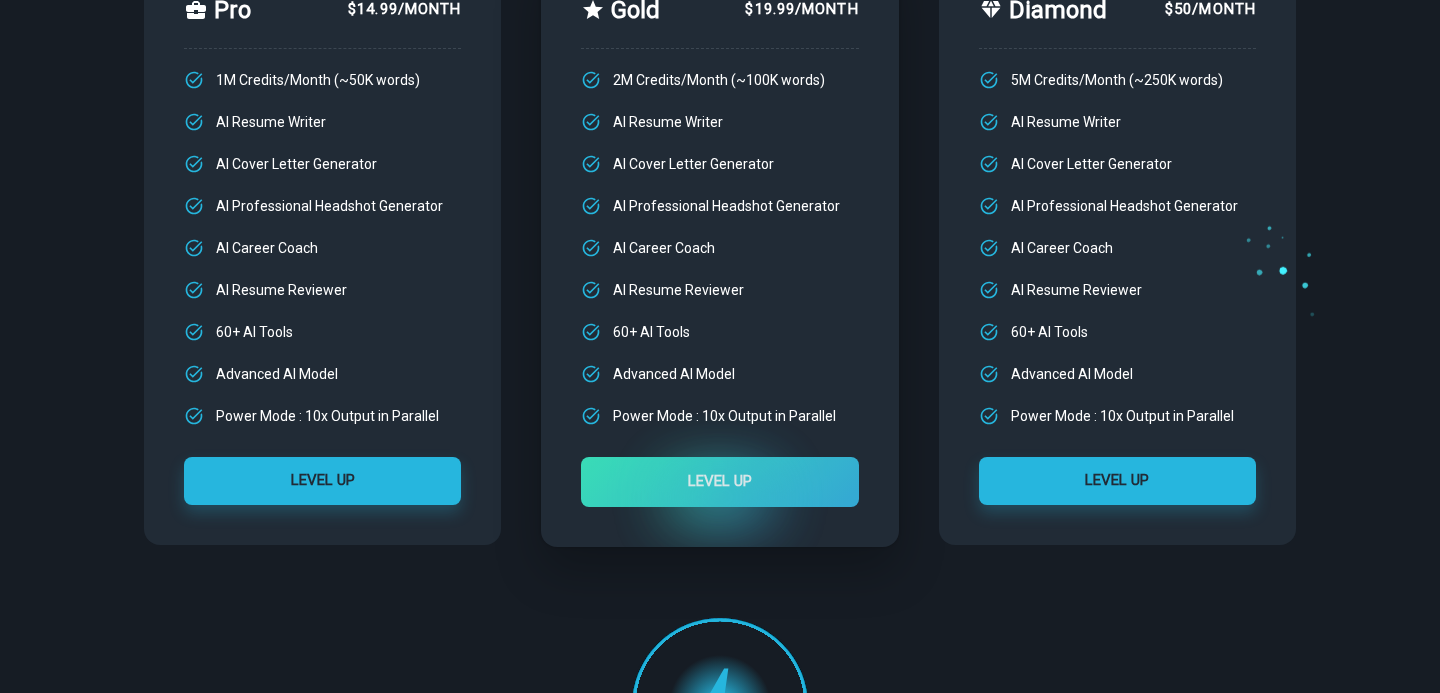 click on "LEVEL UP" at bounding box center (719, 482) 